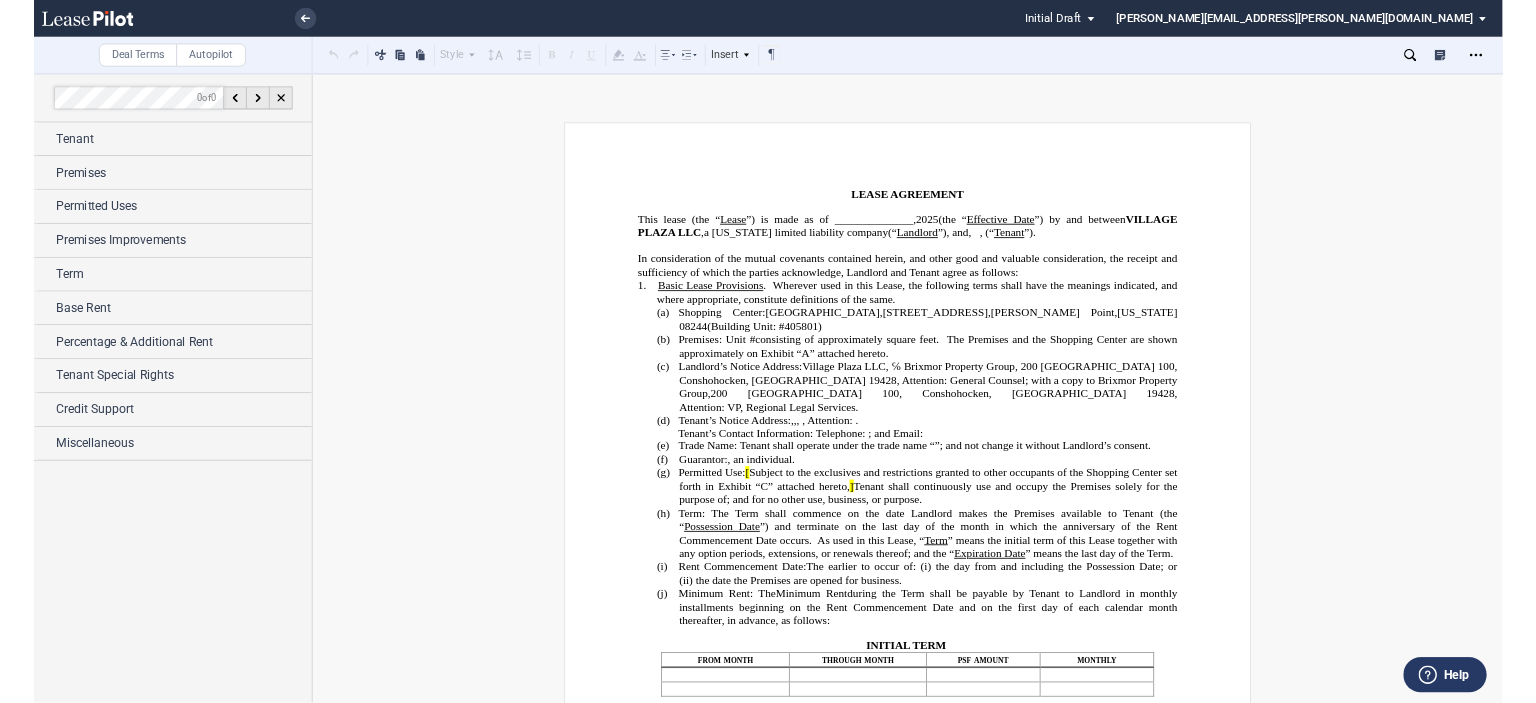 scroll, scrollTop: 0, scrollLeft: 0, axis: both 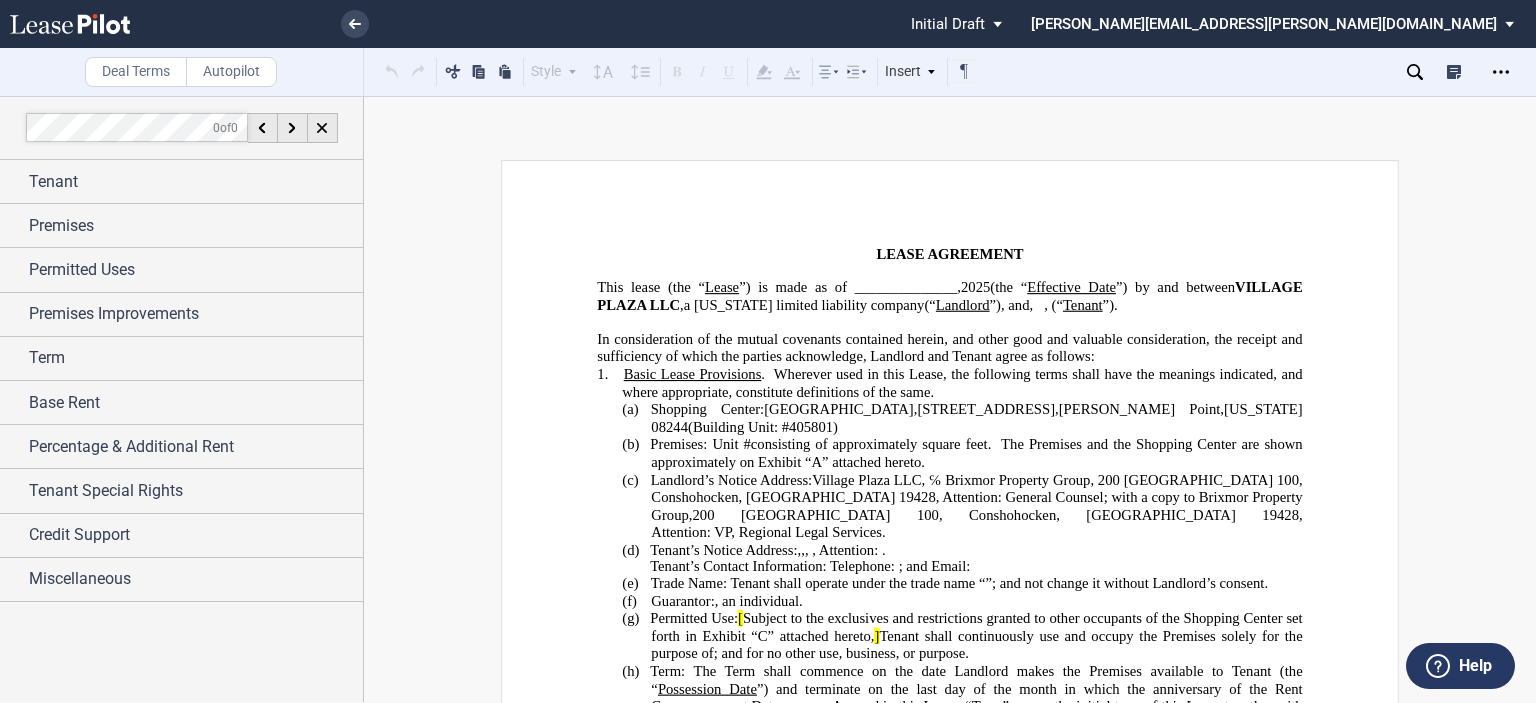 click on "2025" 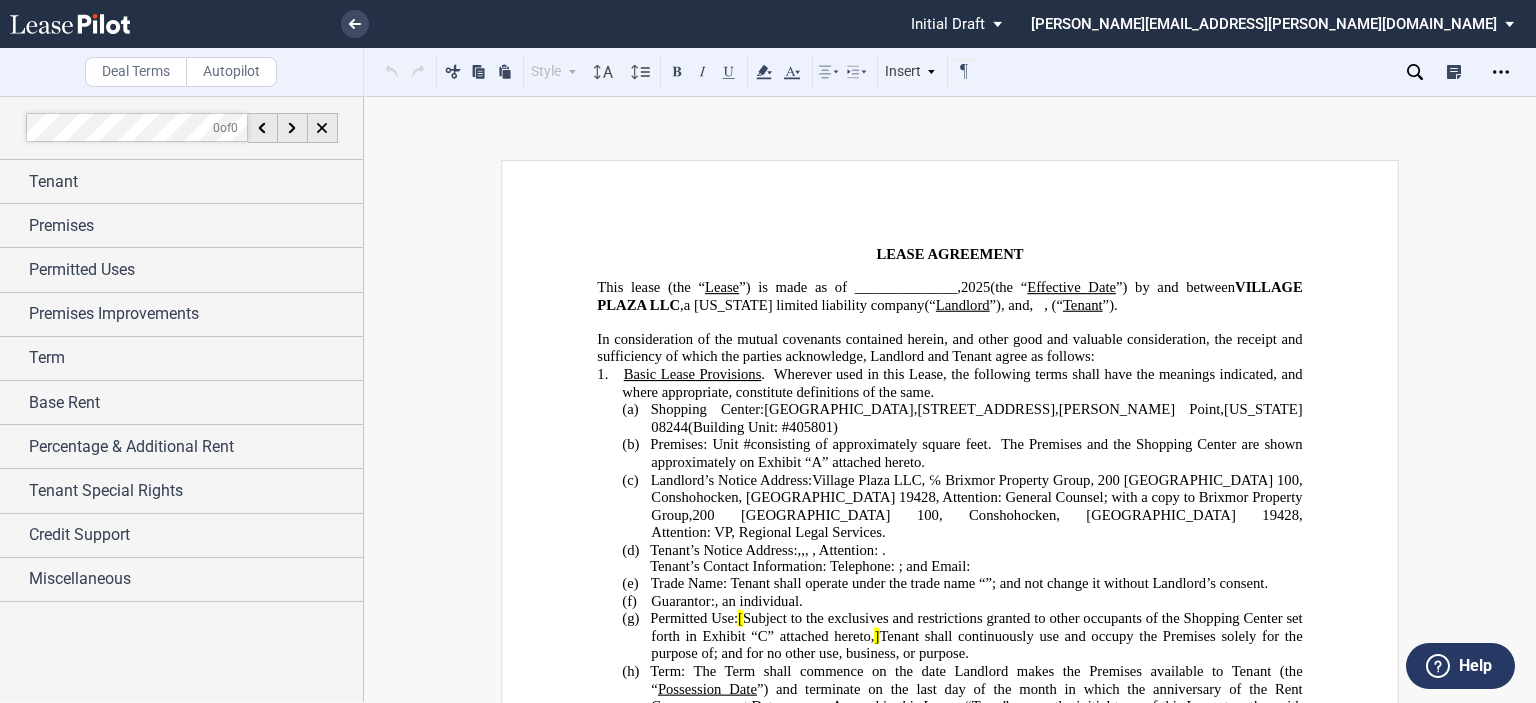 type 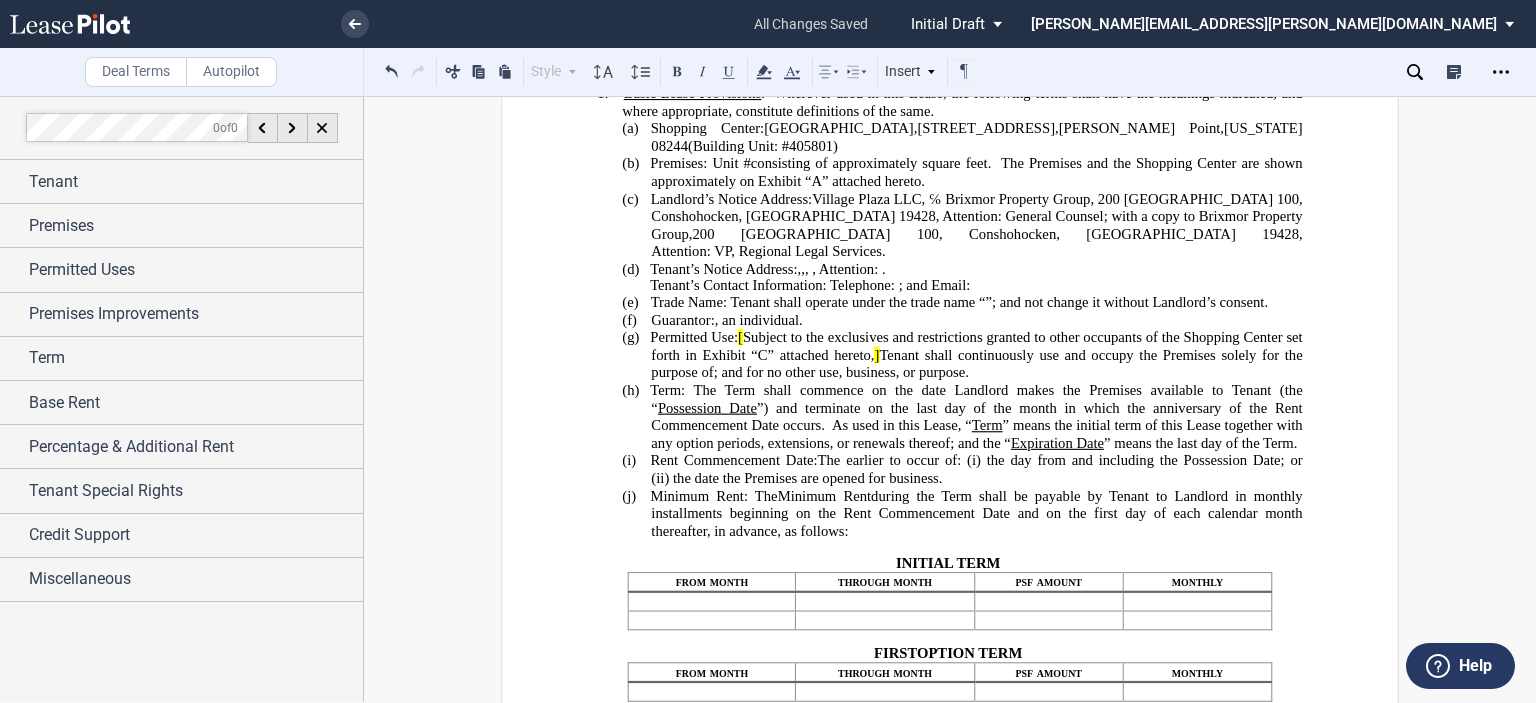 scroll, scrollTop: 304, scrollLeft: 0, axis: vertical 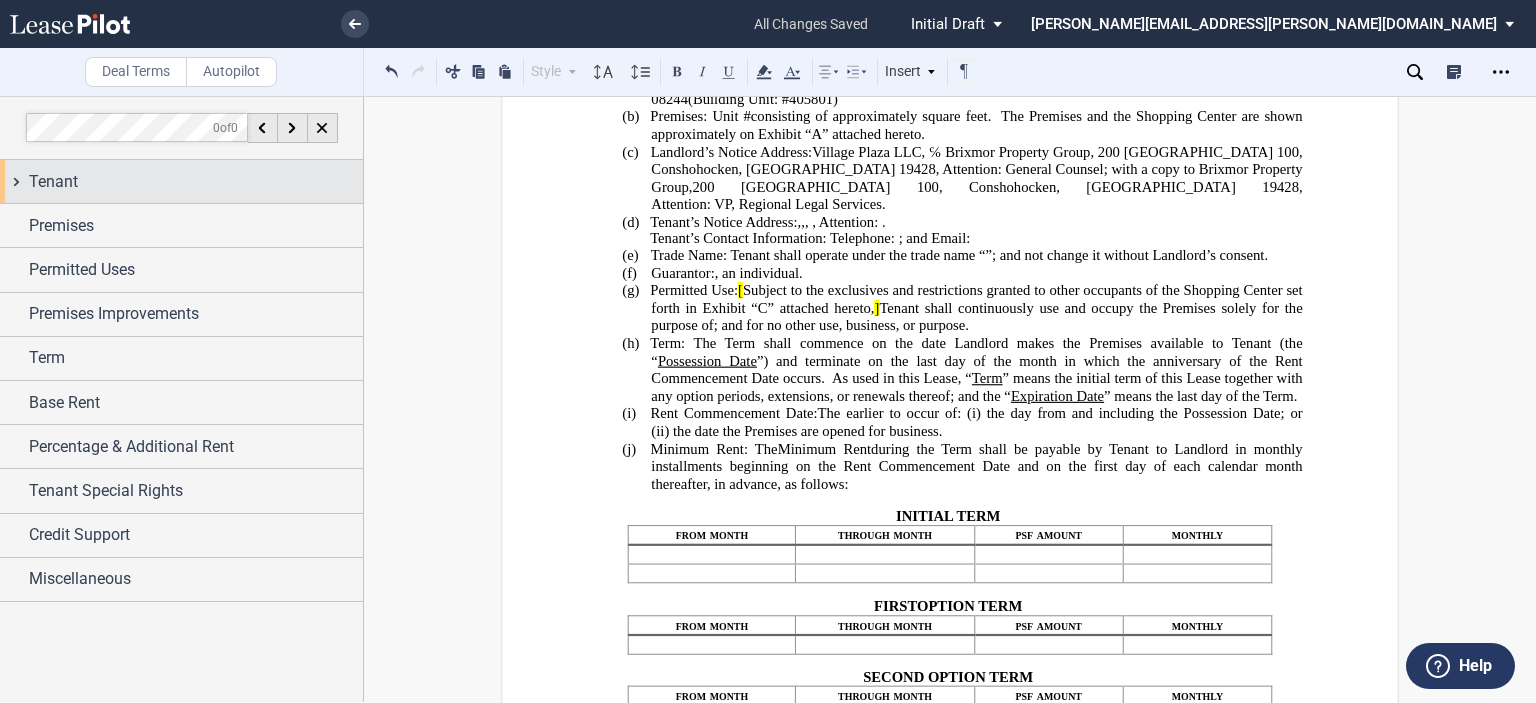 click on "Tenant" at bounding box center (181, 181) 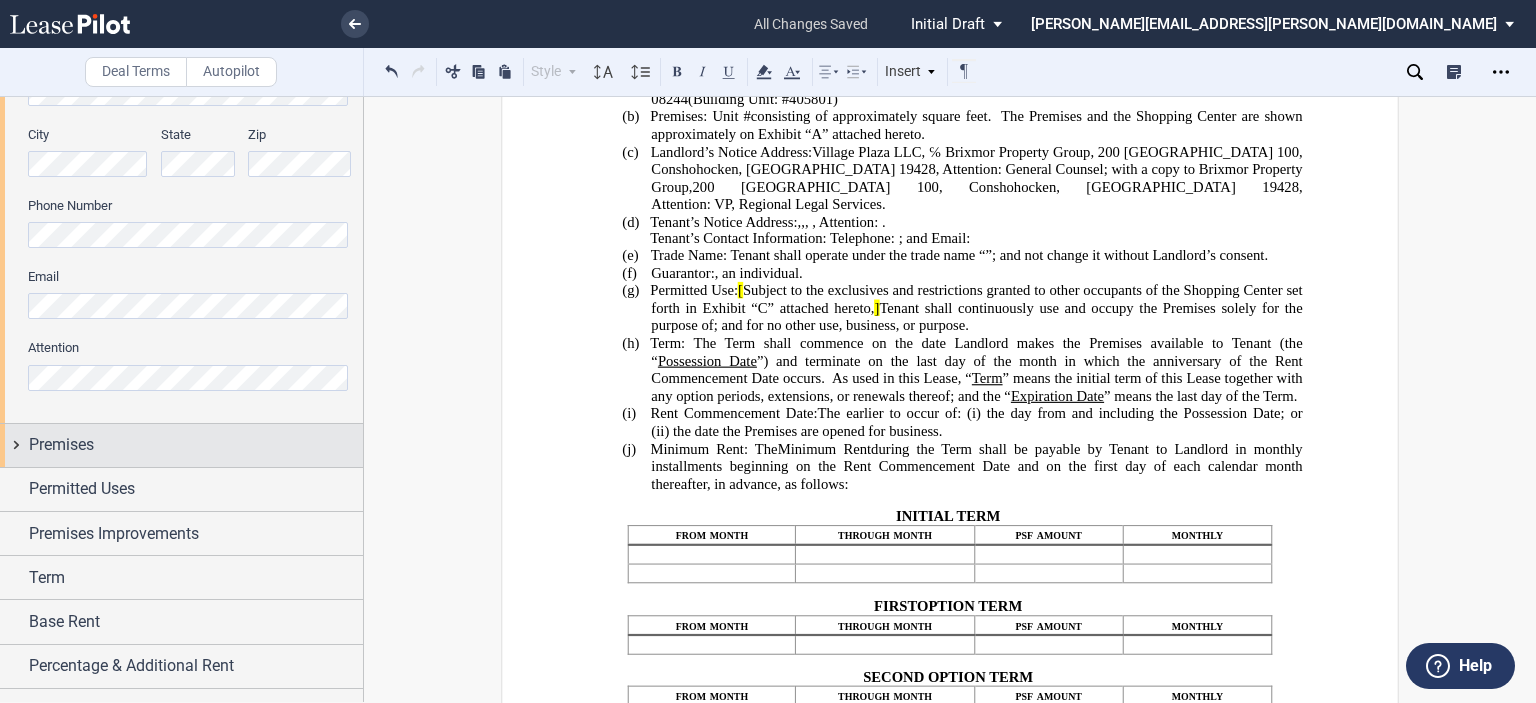 scroll, scrollTop: 558, scrollLeft: 0, axis: vertical 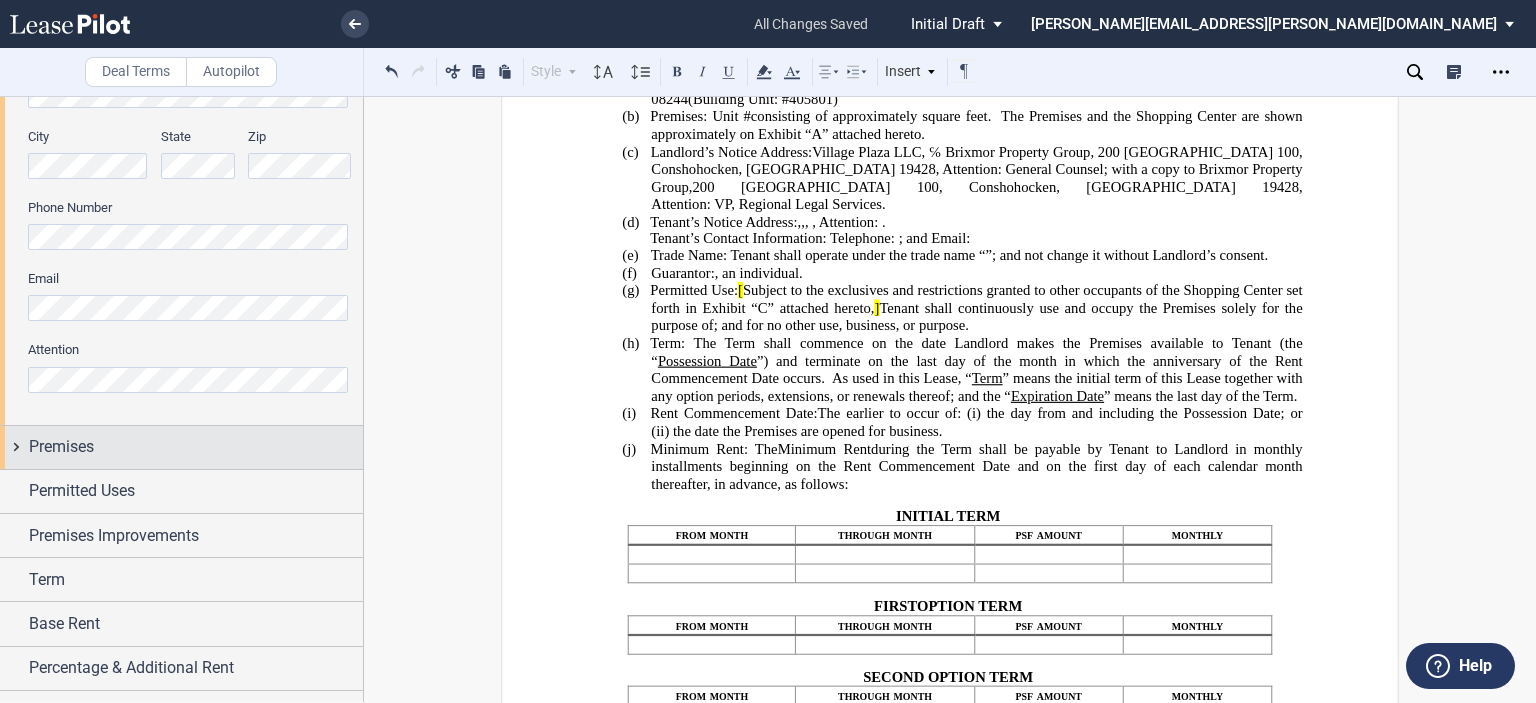 click on "Premises" at bounding box center [61, 447] 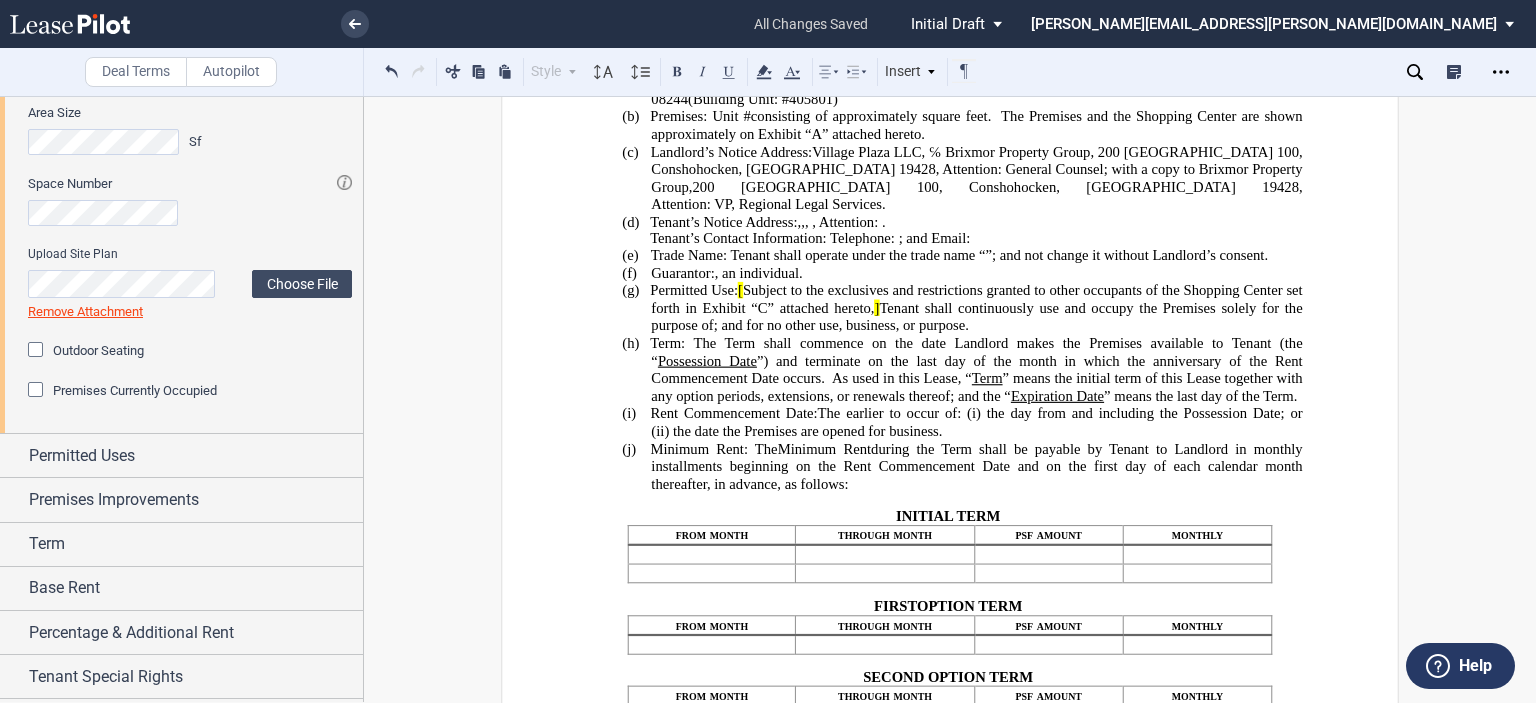 scroll, scrollTop: 947, scrollLeft: 0, axis: vertical 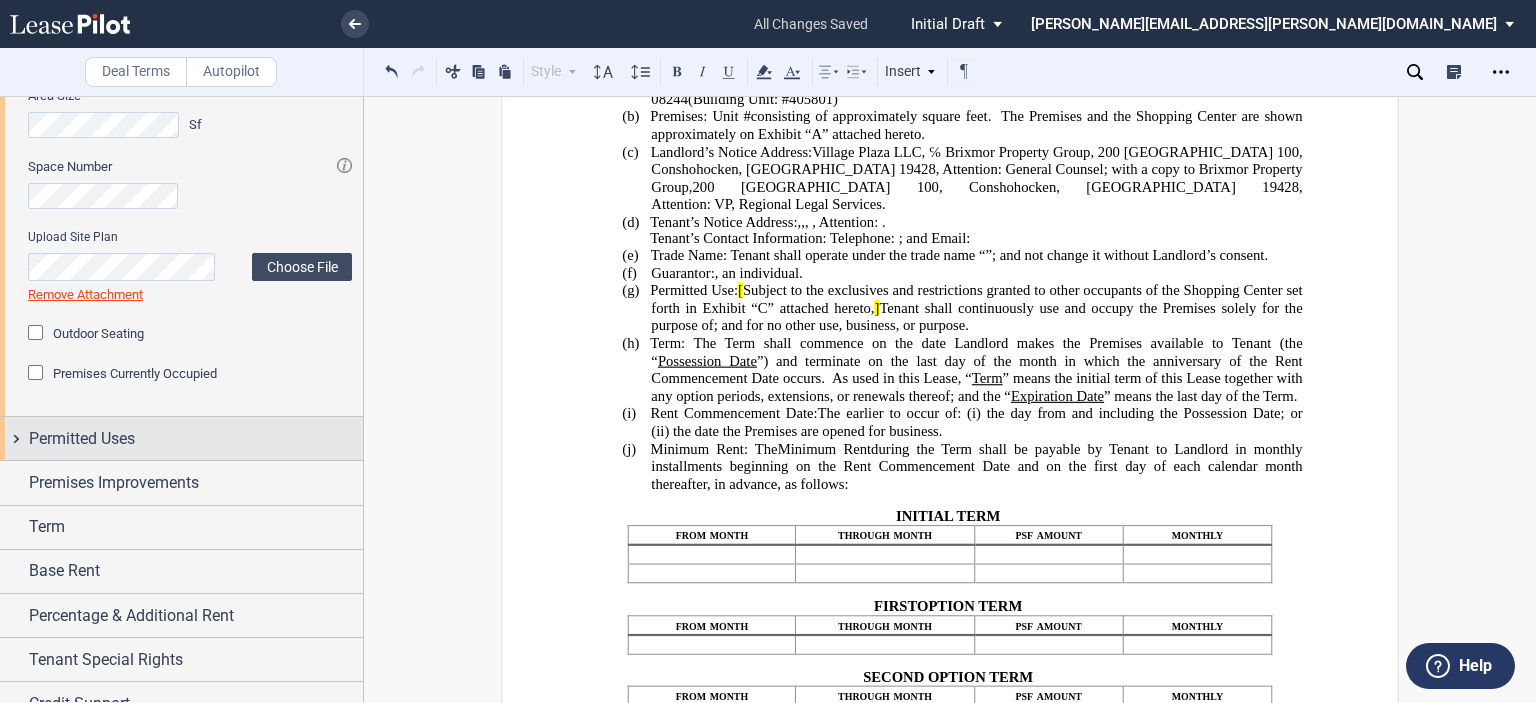 click on "Permitted Uses" at bounding box center (196, 439) 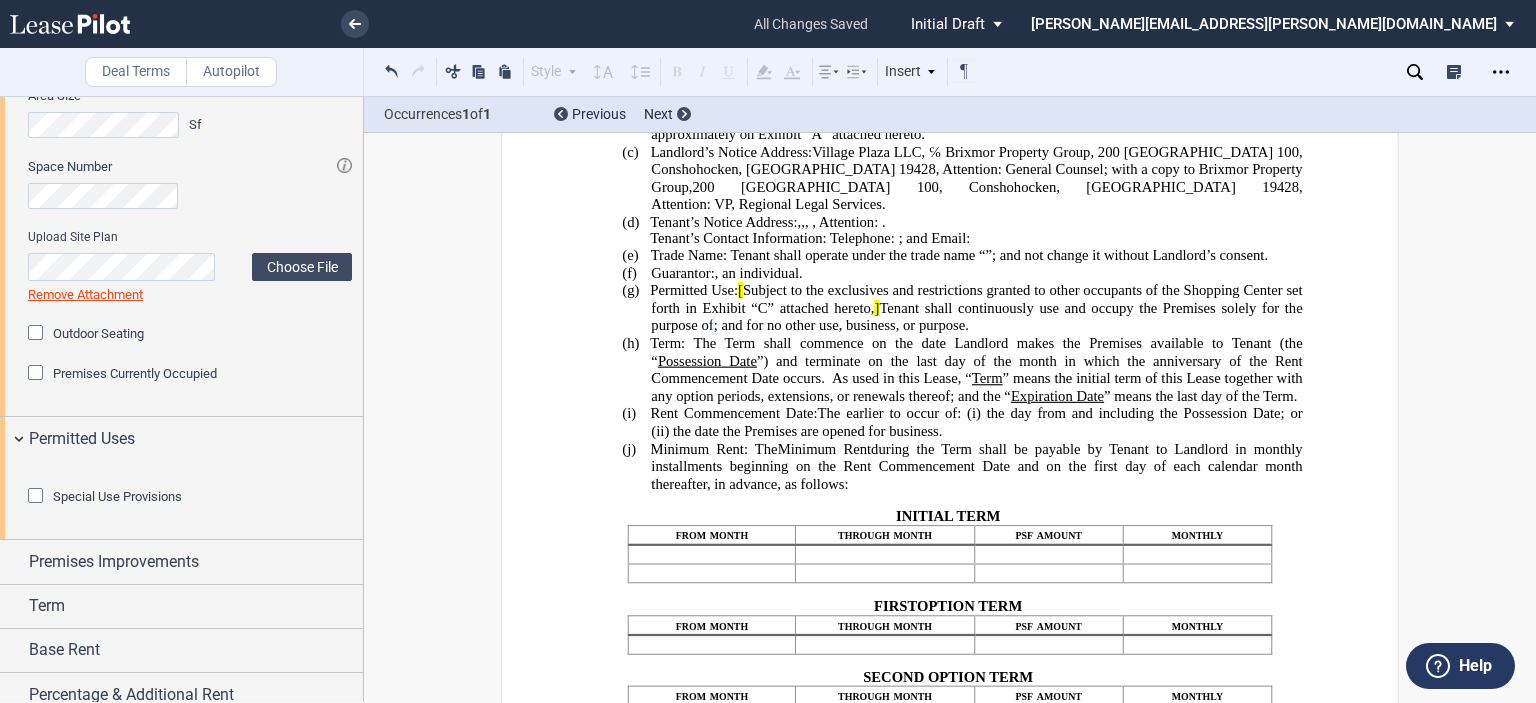 click at bounding box center [190, 477] 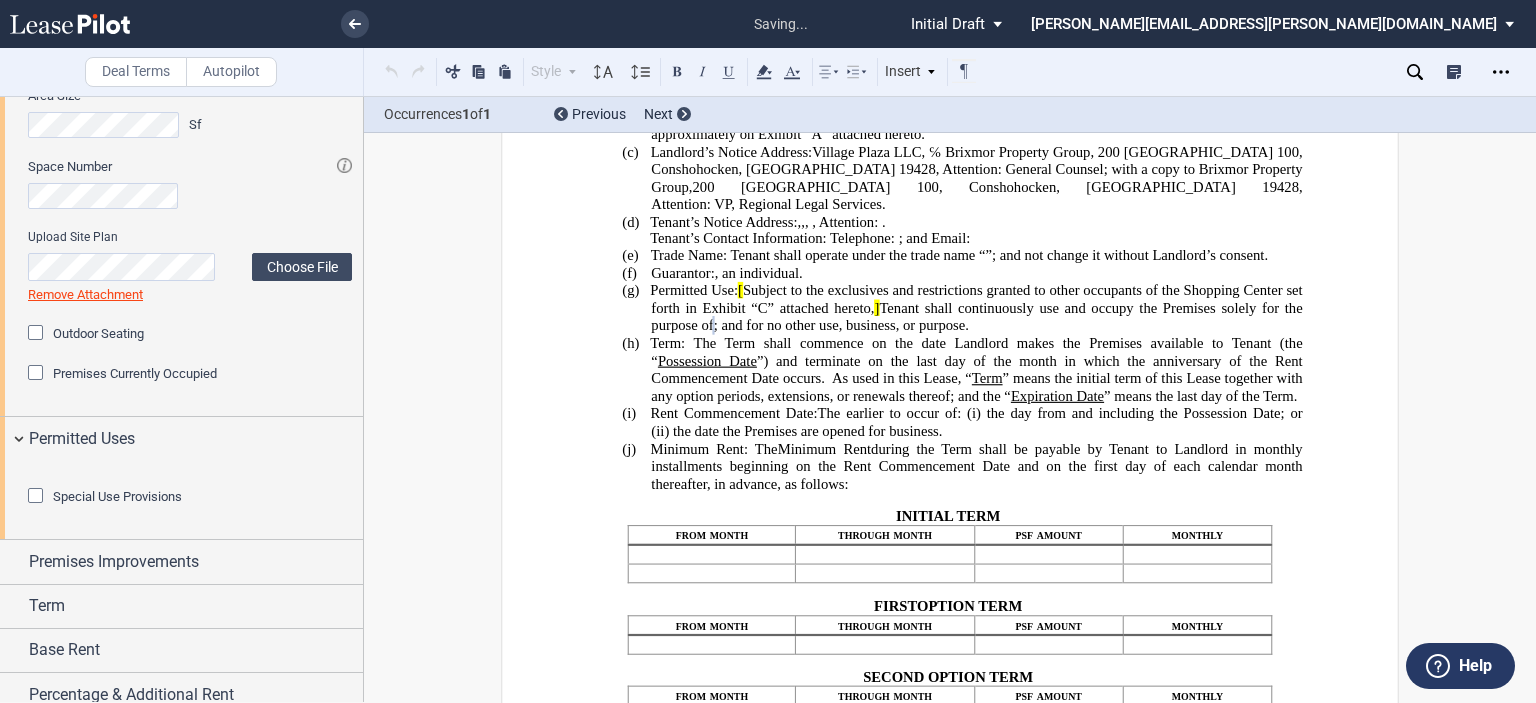 click at bounding box center (190, 477) 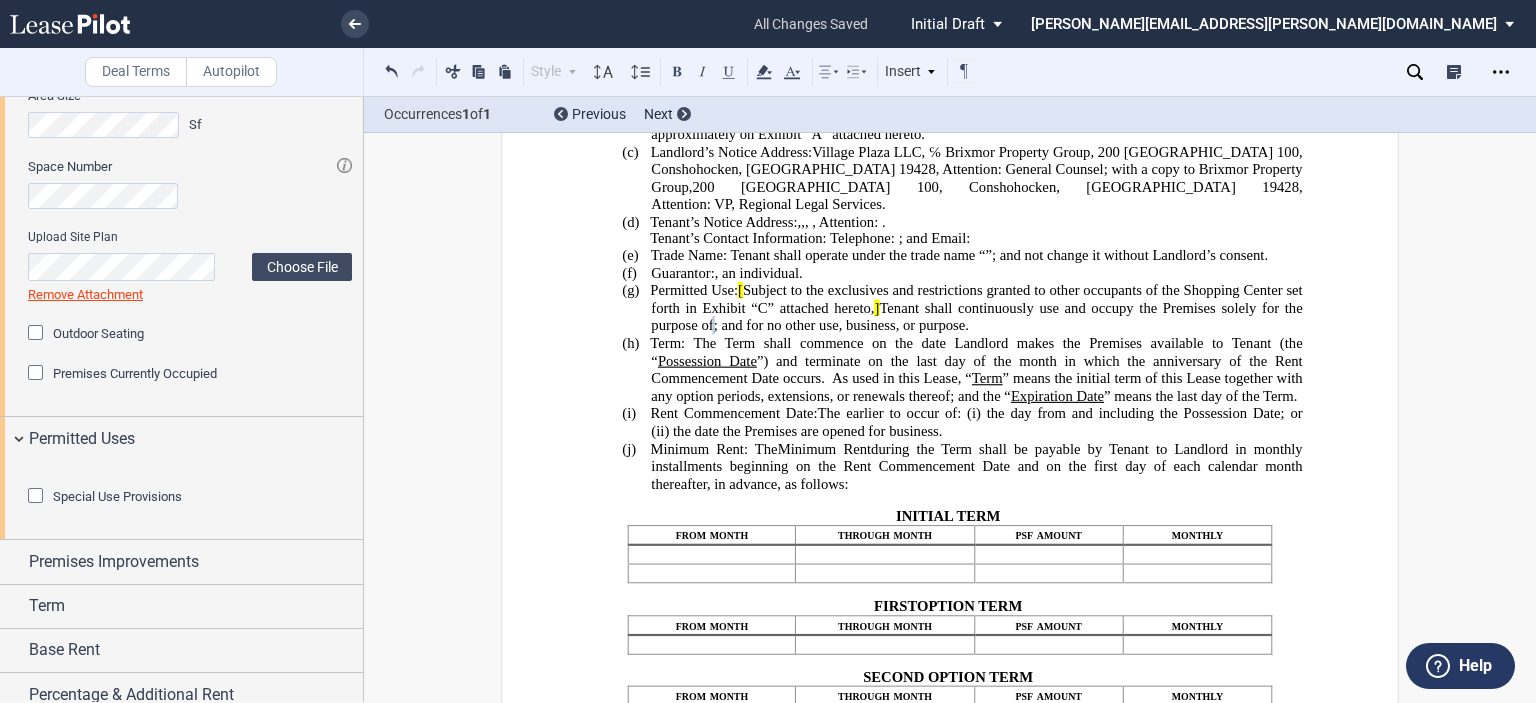 click at bounding box center (38, 498) 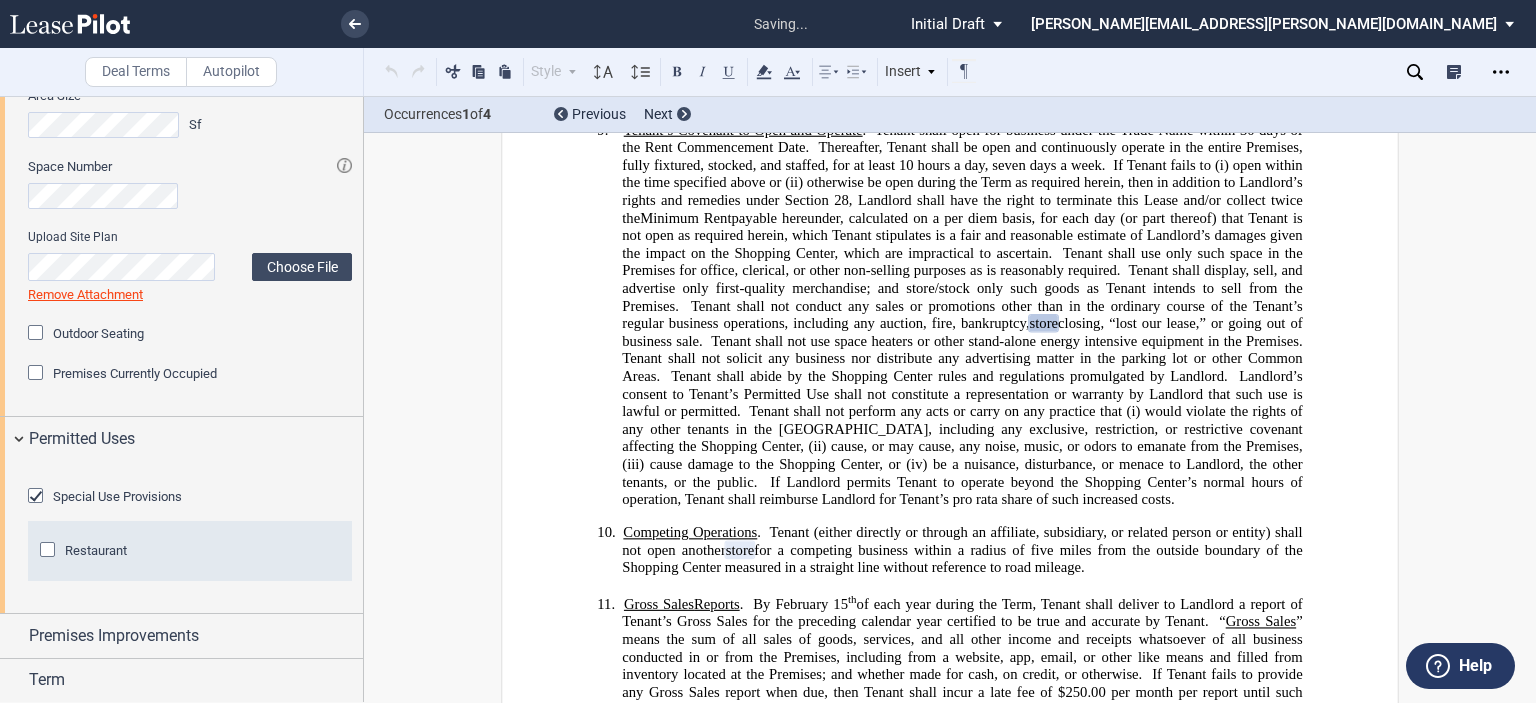 scroll, scrollTop: 3101, scrollLeft: 0, axis: vertical 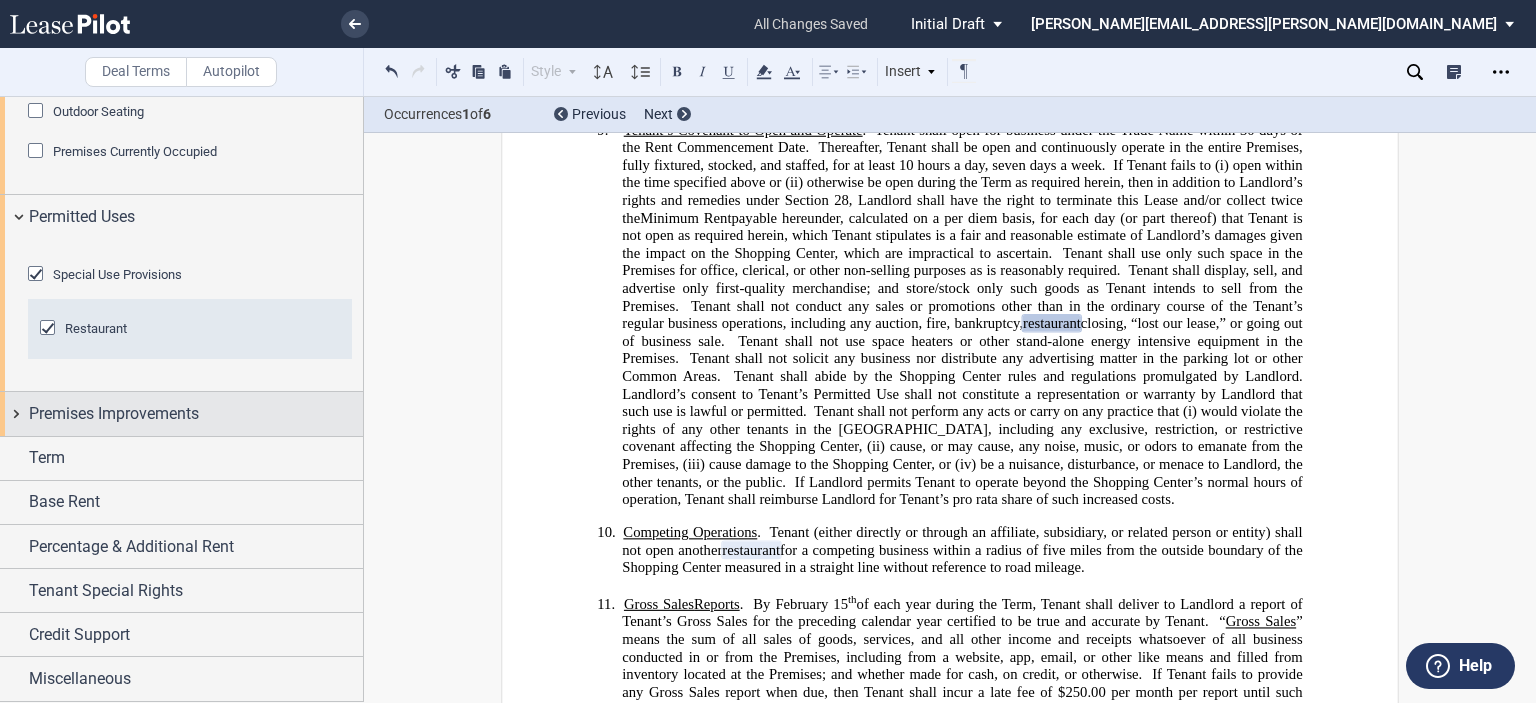 click on "Premises Improvements" at bounding box center (114, 414) 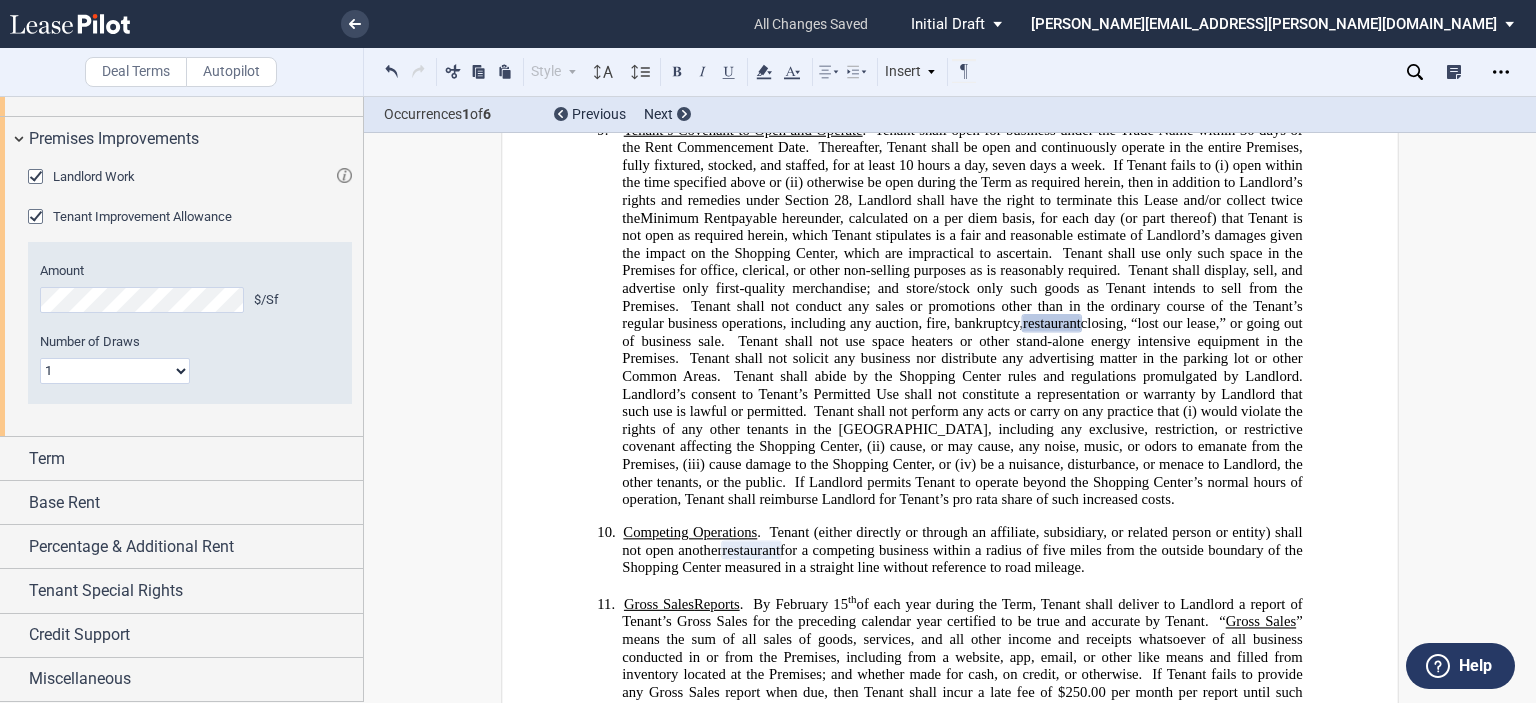 scroll, scrollTop: 1552, scrollLeft: 0, axis: vertical 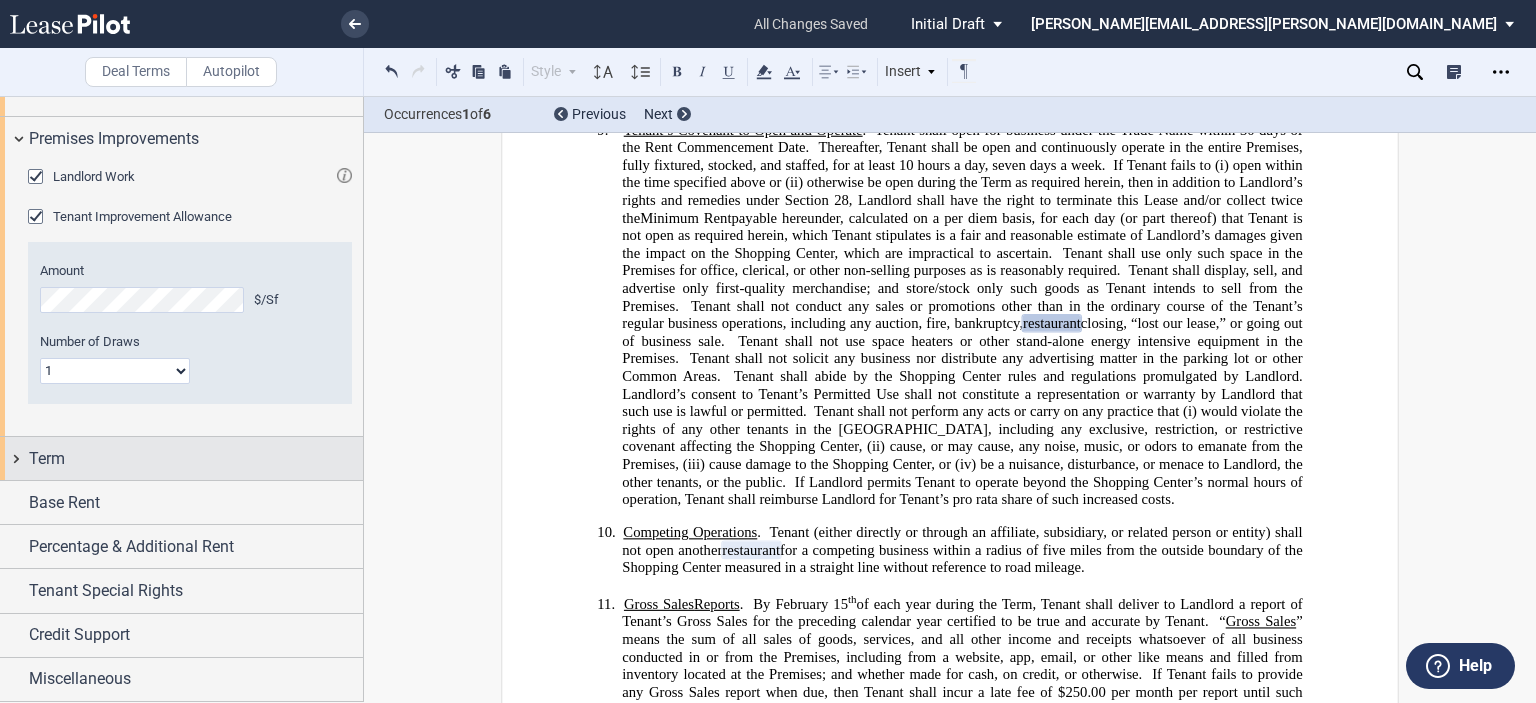 click on "Term" at bounding box center [196, 459] 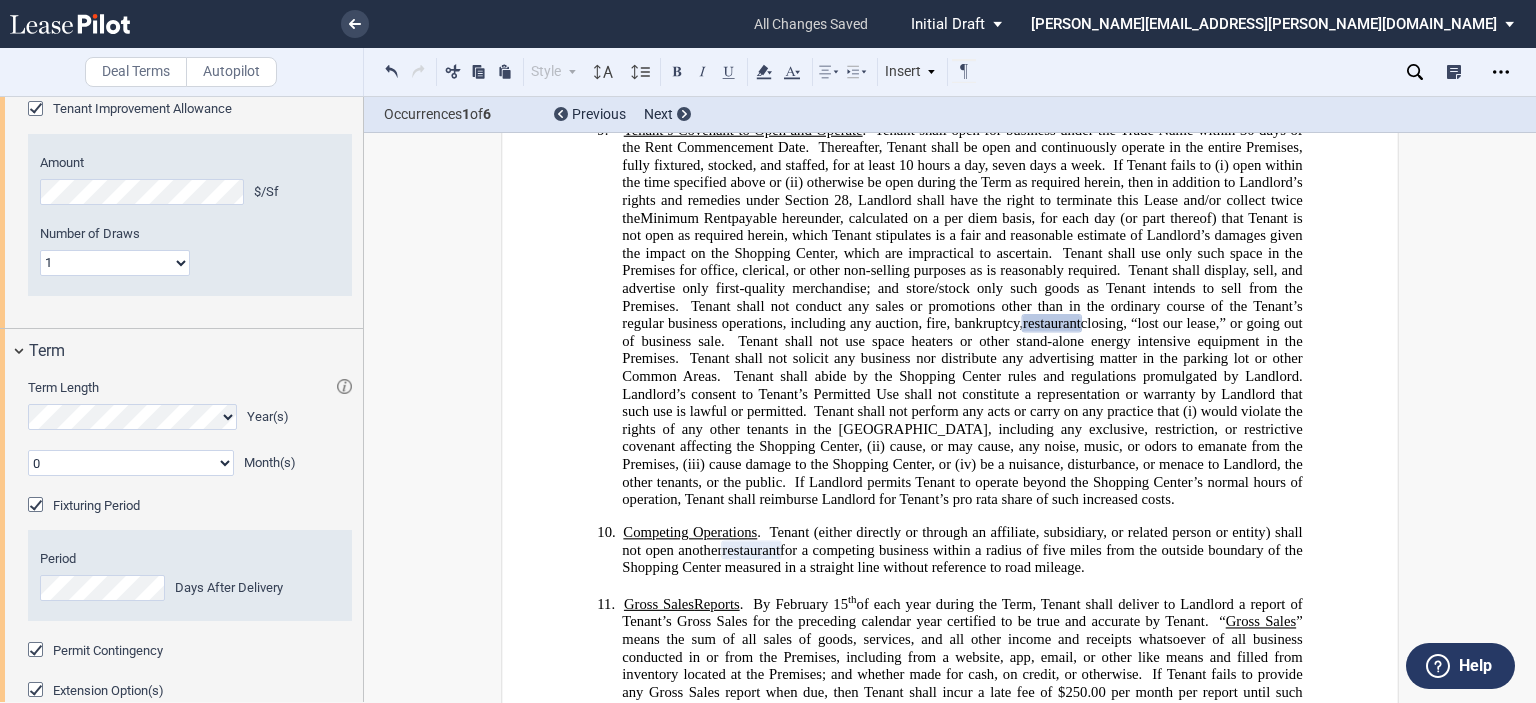 click on "﻿
LEASE AGREEMENT
﻿
This lease (the “ Lease ”) is made as of ______________  (the “ Effective Date ”) by and between  VILLAGE PLAZA LLC ,  a   [US_STATE]   limited liability company  (“ Landlord ”), and  ﻿ ﻿ ,   ﻿ ﻿   ﻿ ﻿   ﻿ ﻿  an individual , (“ Tenant ”).
﻿
In consideration of the mutual covenants contained herein, and other good and valuable consideration, the receipt and sufficiency of which the parties acknowledge, Landlord and Tenant agree as follows:
!!SET_LEVEL_0!! !!LEASE_LEVEL_1!!
1.         Basic Lease Provisions .    Wherever used in this Lease, the following terms shall have the meanings indicated, and where appropriate, constitute definitions of the same.
!!SET_LEVEL_1!! !!LEASE_LEVEL_2!!
(a)        Shopping Center:  [GEOGRAPHIC_DATA] ,  [STREET_ADDRESS][PERSON_NAME] ," at bounding box center [950, 6171] 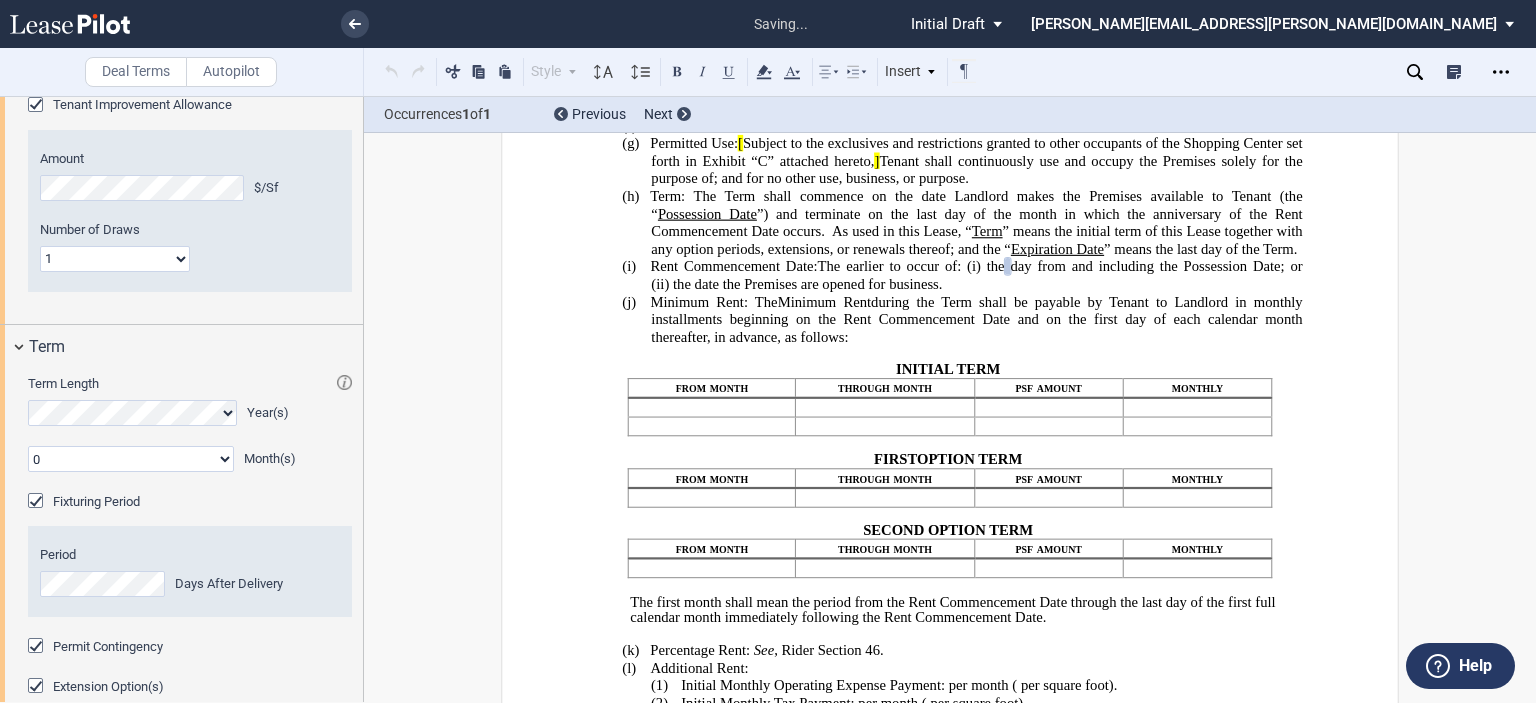 scroll, scrollTop: 475, scrollLeft: 0, axis: vertical 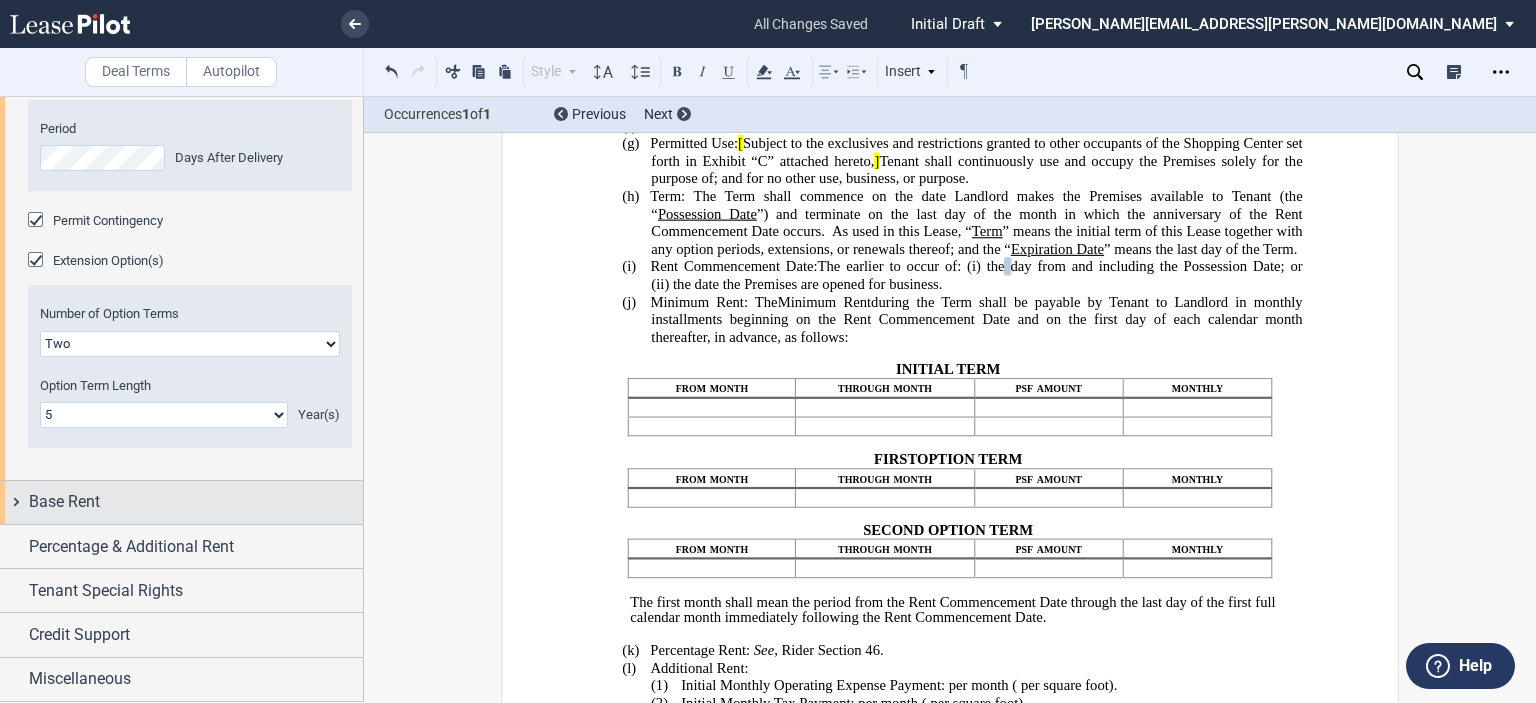 click on "Base Rent" at bounding box center [196, 502] 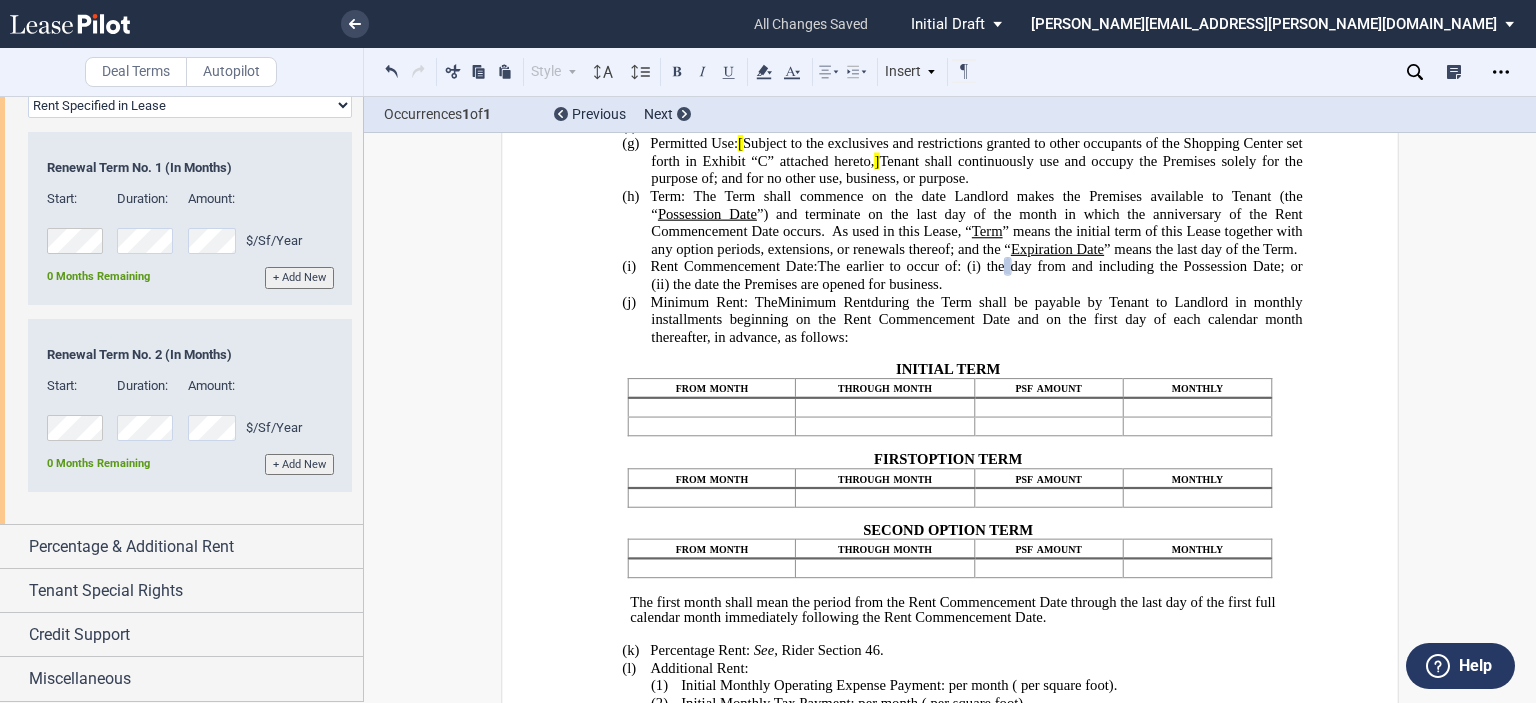 scroll, scrollTop: 2824, scrollLeft: 0, axis: vertical 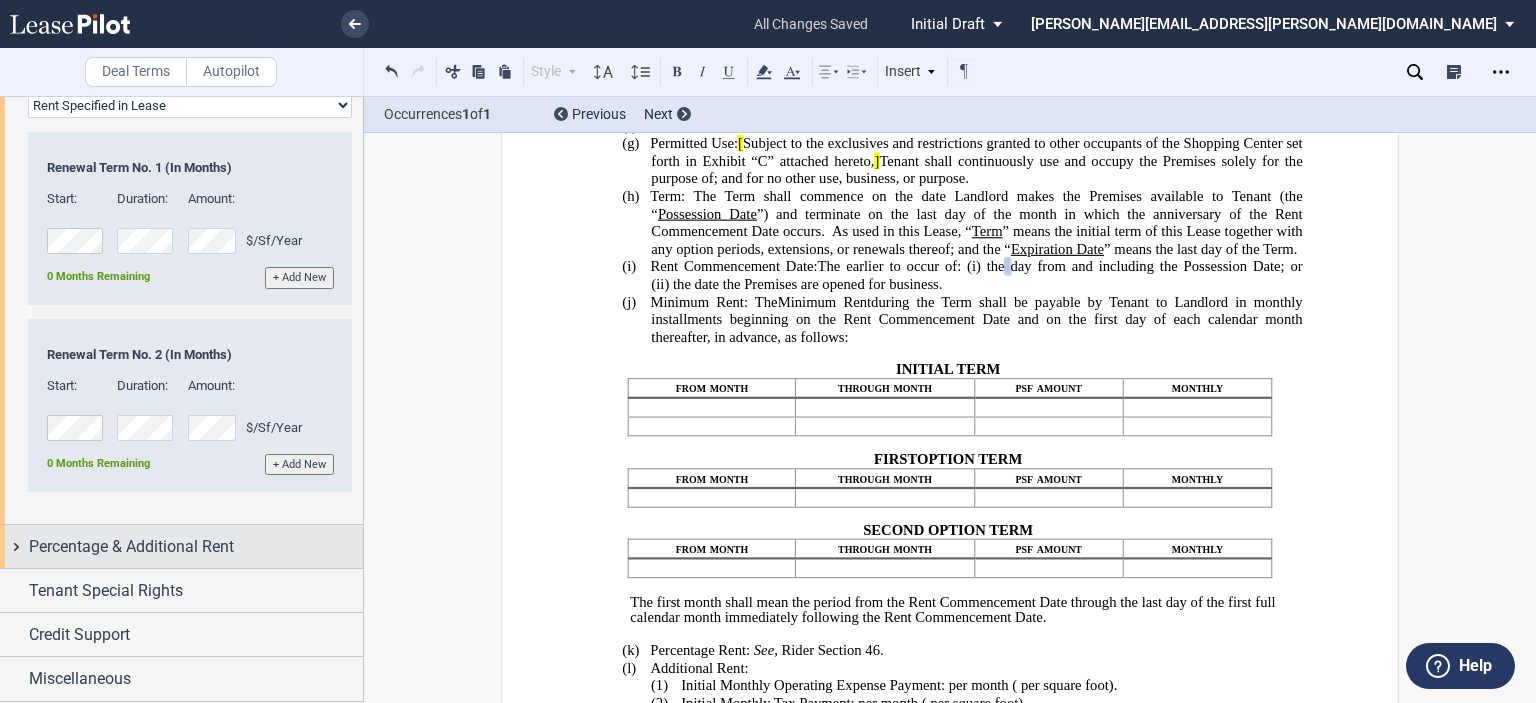 click on "Percentage & Additional Rent" at bounding box center (131, 547) 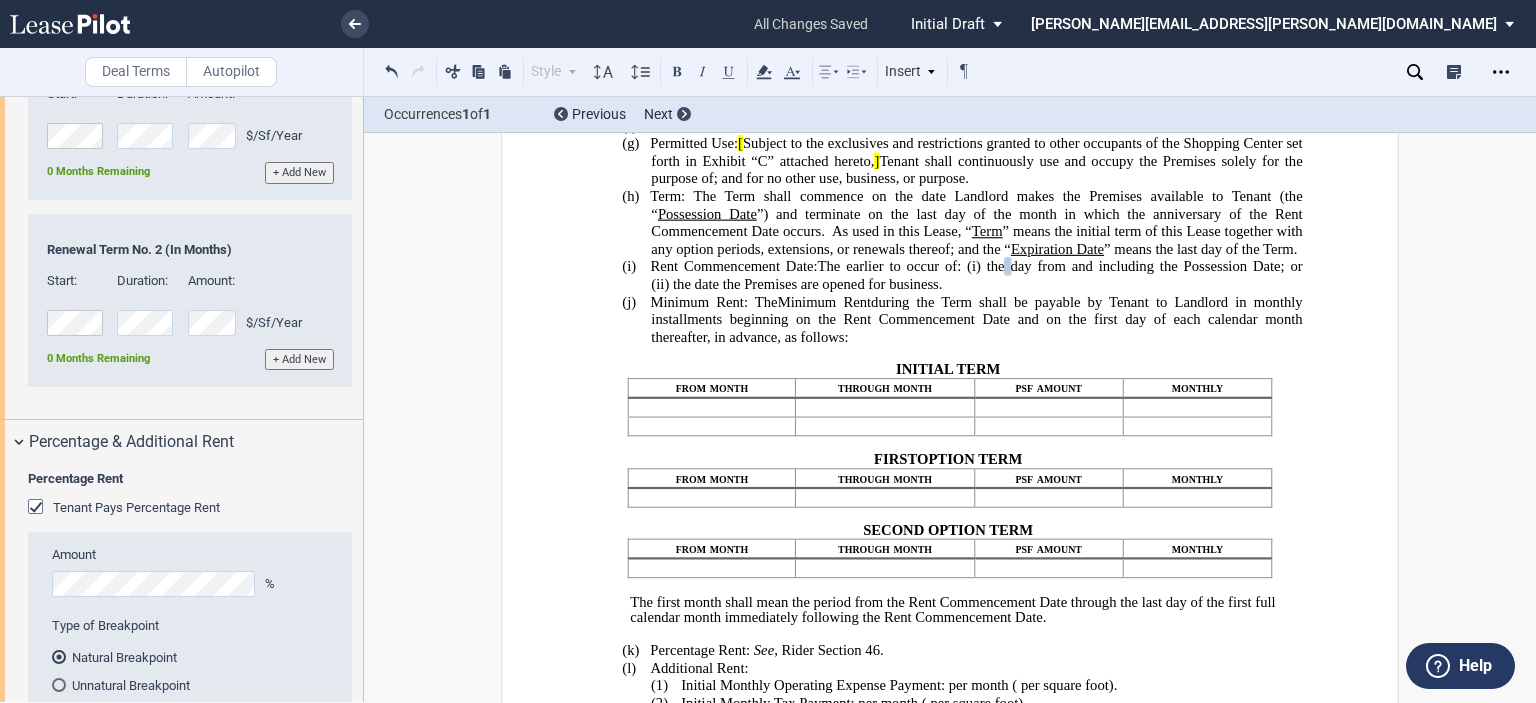 click 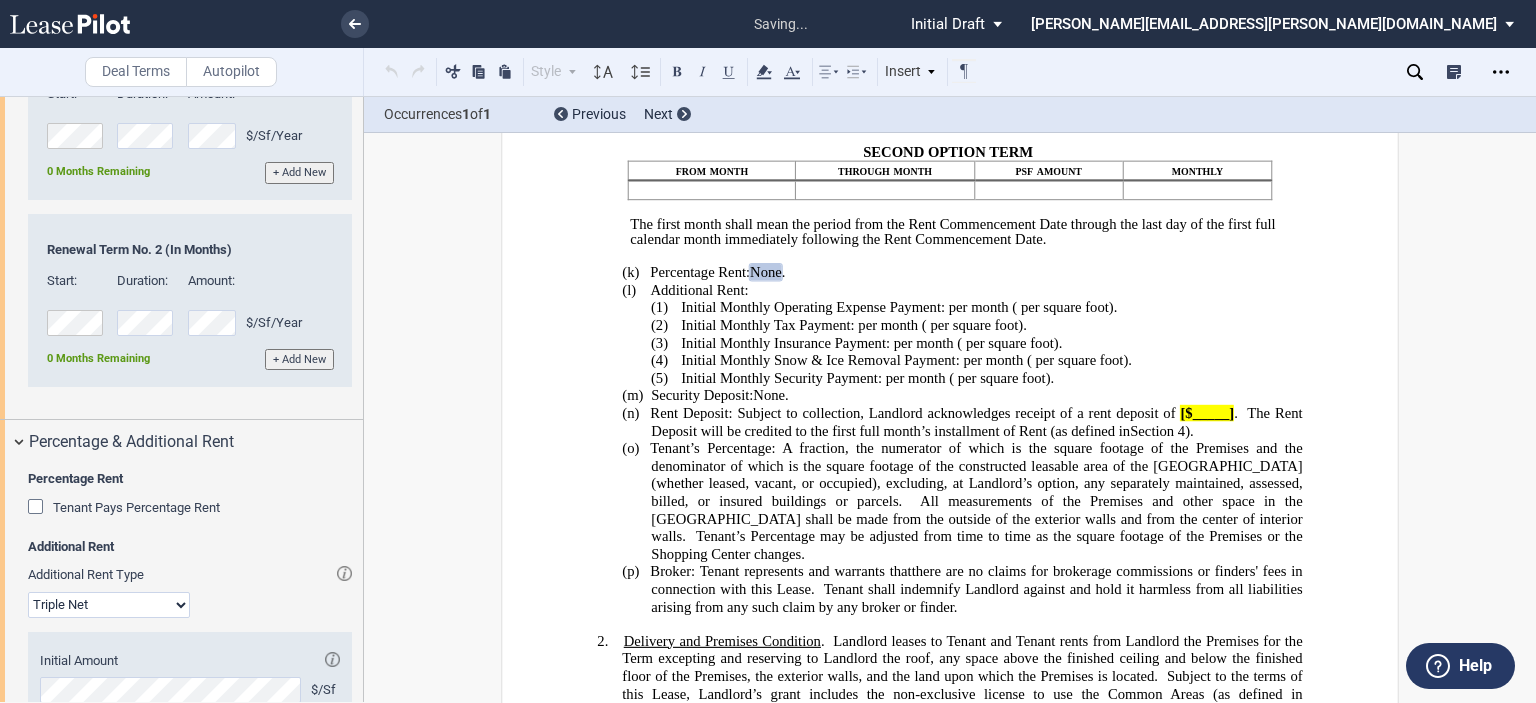 scroll, scrollTop: 856, scrollLeft: 0, axis: vertical 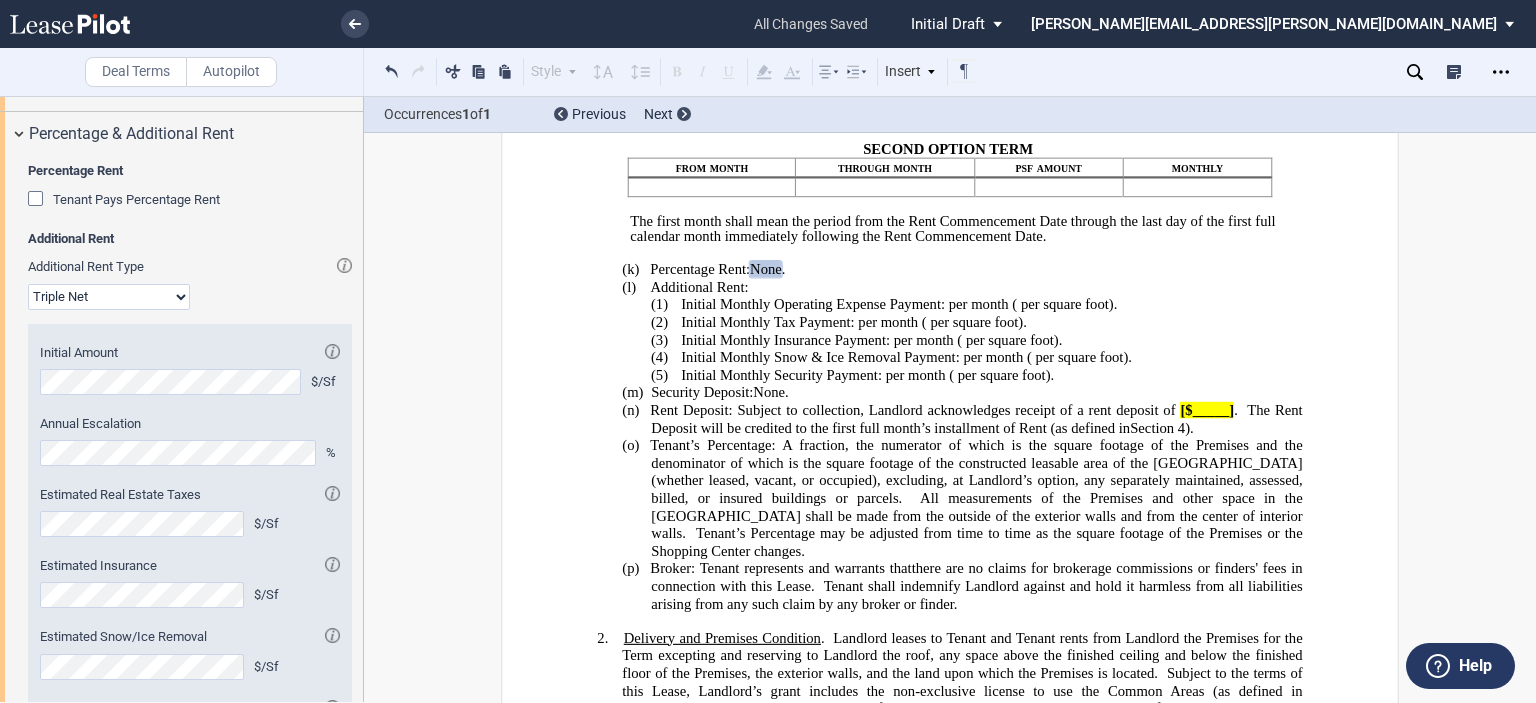 click on "Initial Amount
$/Sf
Annual Escalation
%
Estimated Real Estate Taxes
$/Sf
Estimated Insurance
$/Sf
Estimated Snow/Ice Removal
$/Sf
Estimated Security
$/Sf" at bounding box center [190, 547] 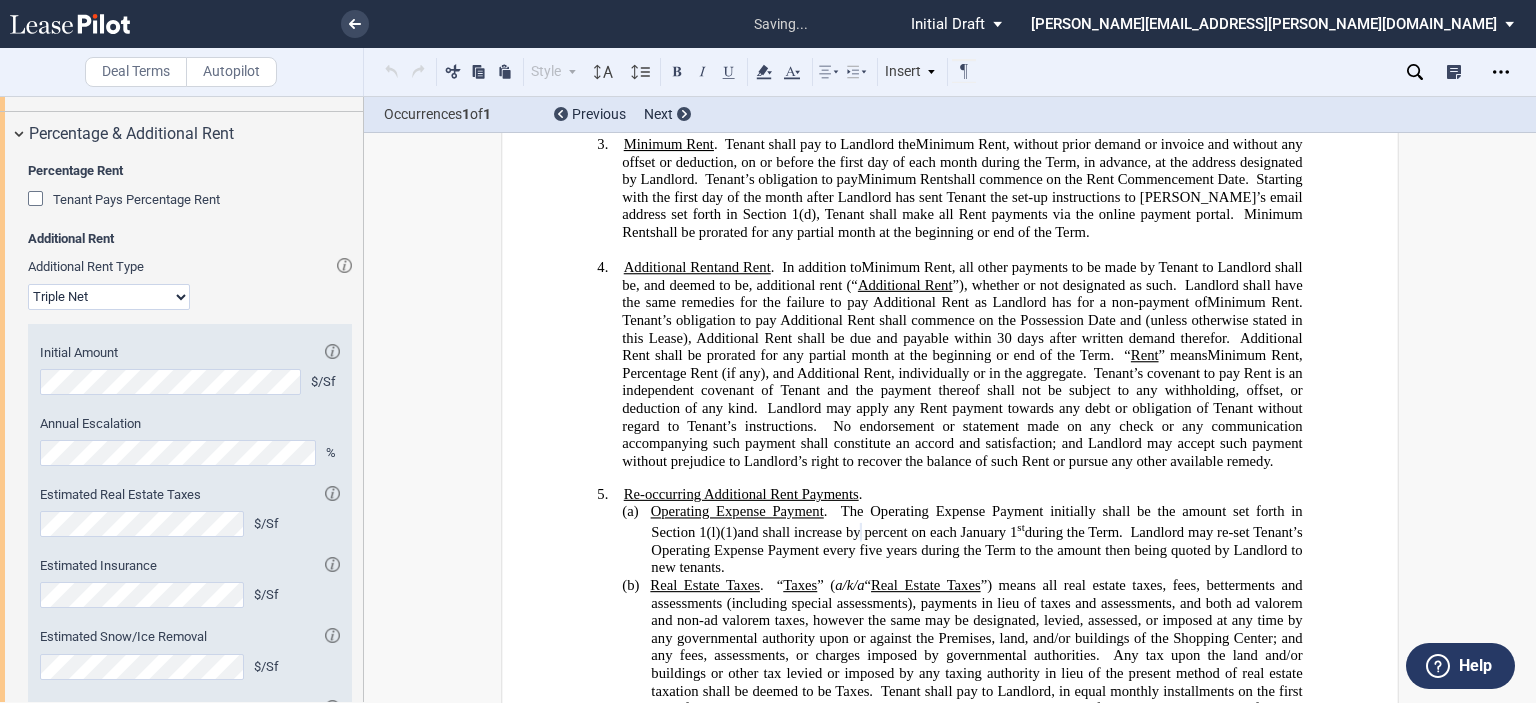 scroll, scrollTop: 1751, scrollLeft: 0, axis: vertical 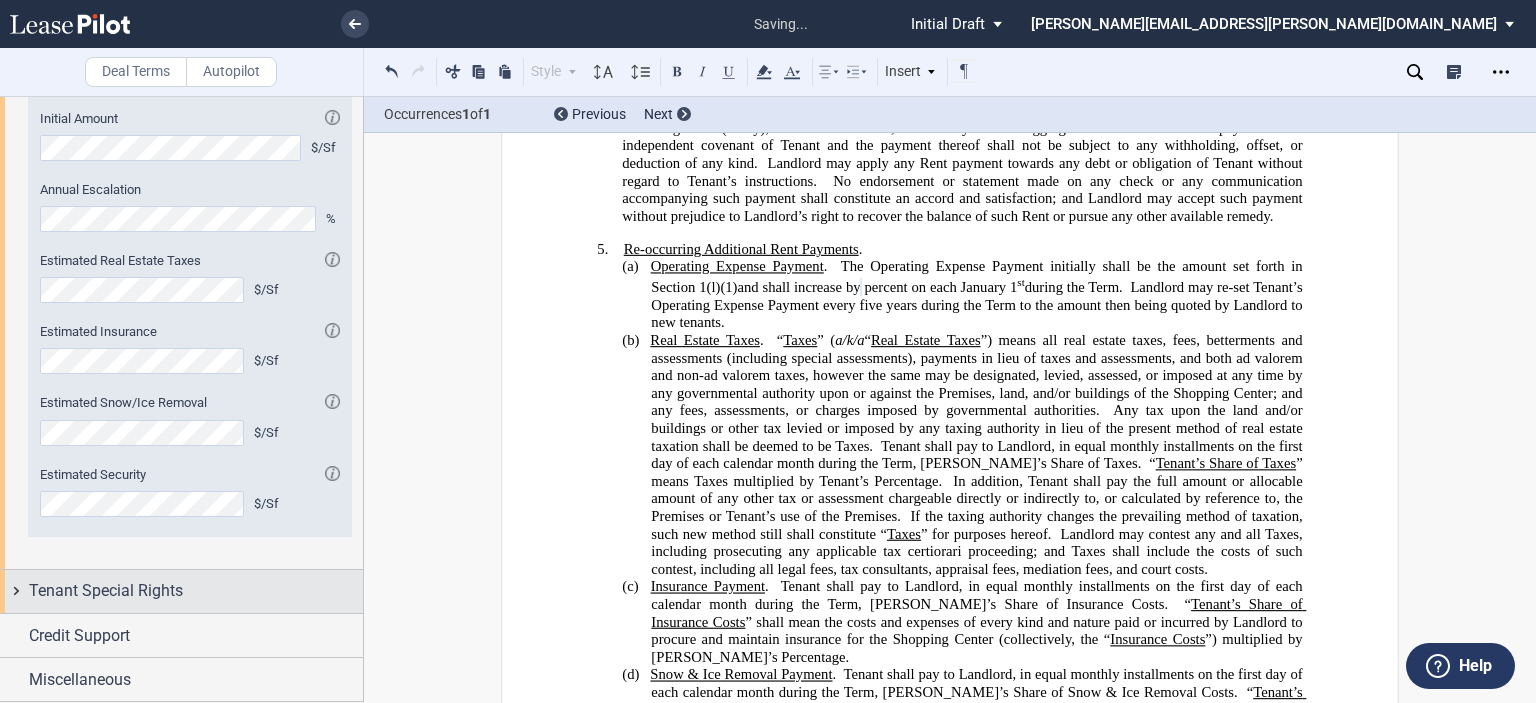 click on "Tenant Special Rights" at bounding box center (196, 591) 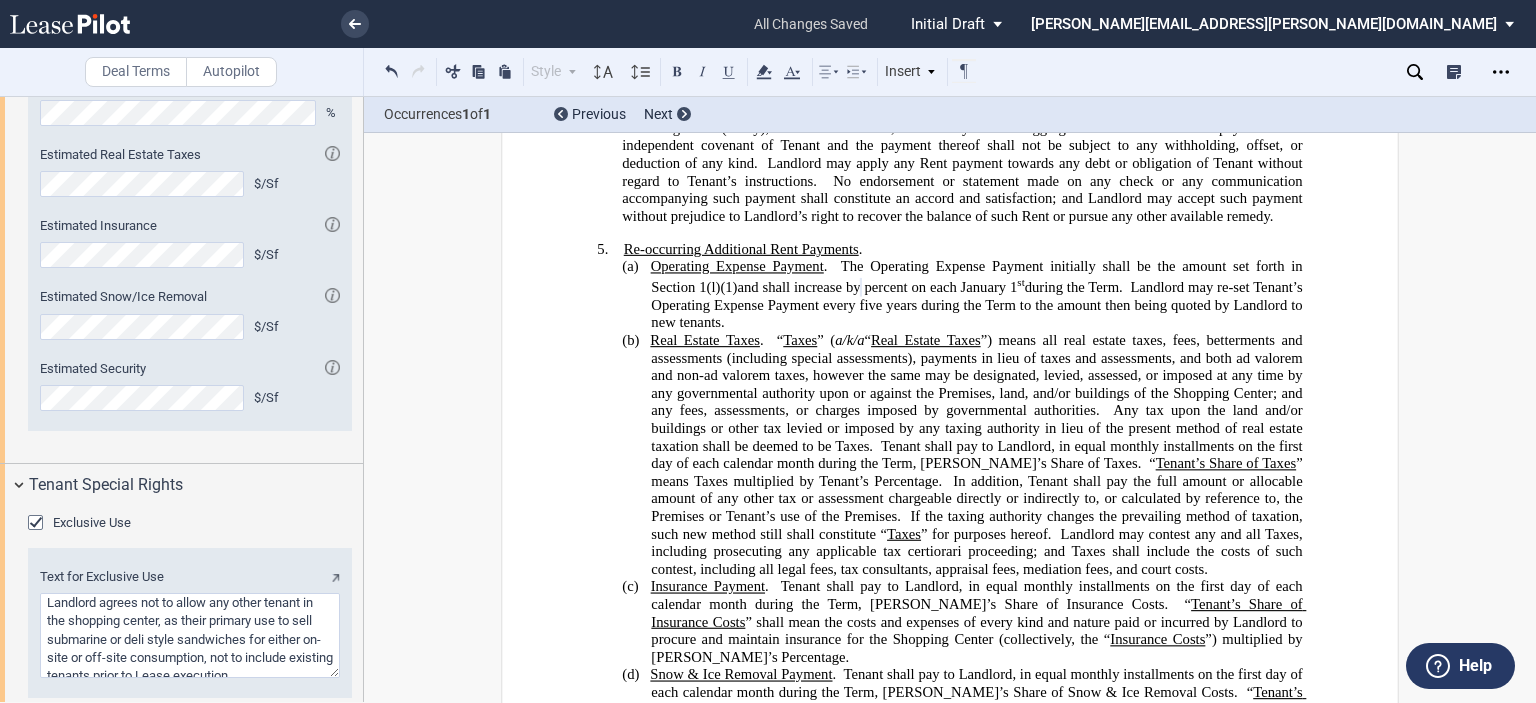 scroll, scrollTop: 3695, scrollLeft: 0, axis: vertical 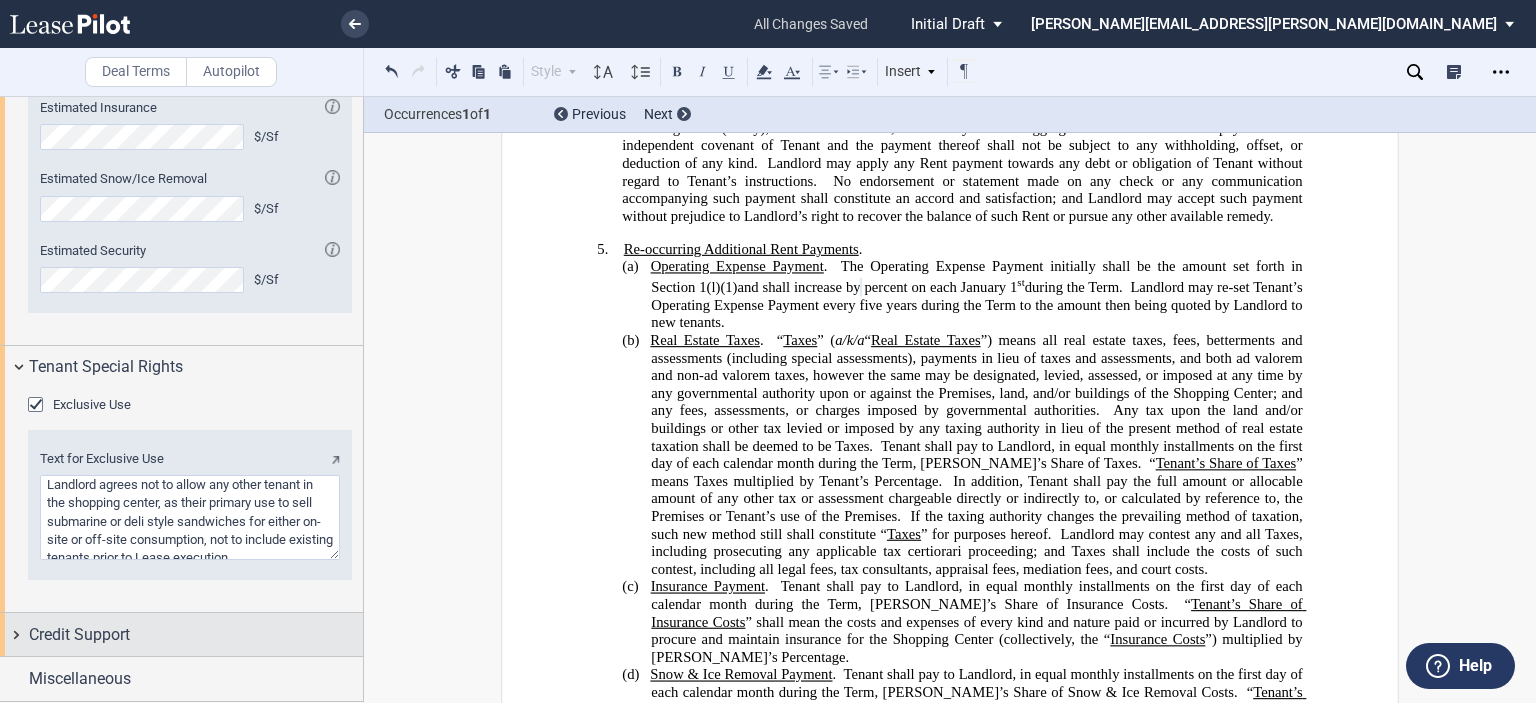 click on "Credit Support" at bounding box center [196, 635] 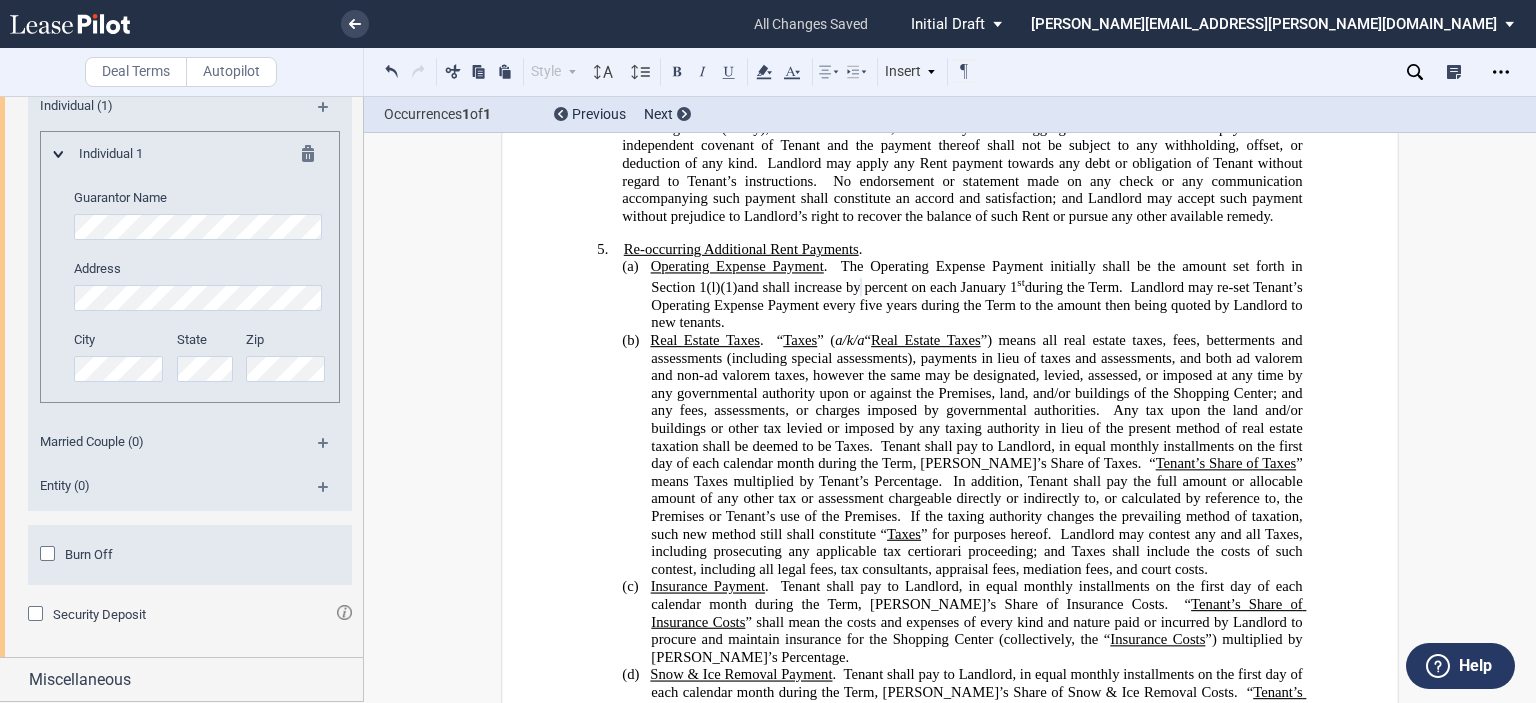 scroll, scrollTop: 4355, scrollLeft: 0, axis: vertical 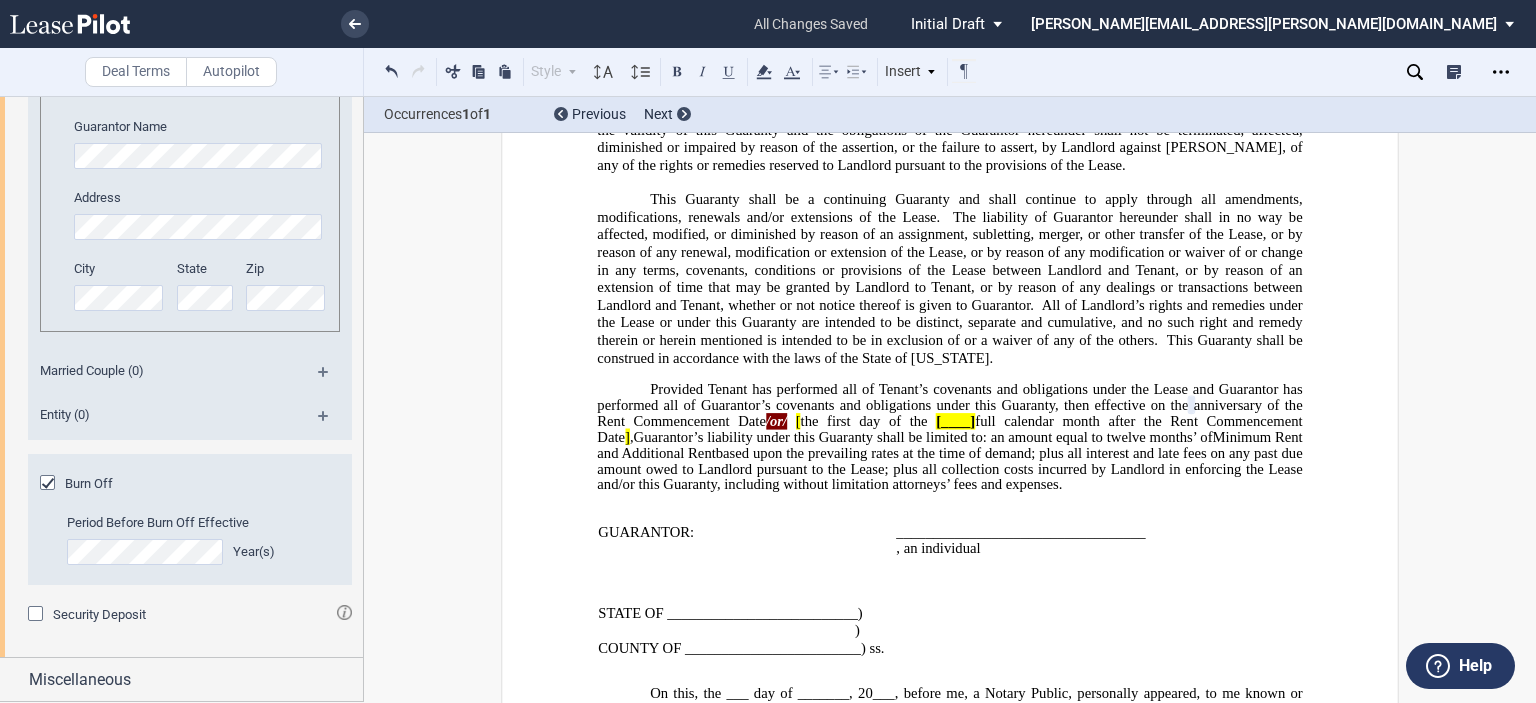 drag, startPoint x: 356, startPoint y: 643, endPoint x: 358, endPoint y: 660, distance: 17.117243 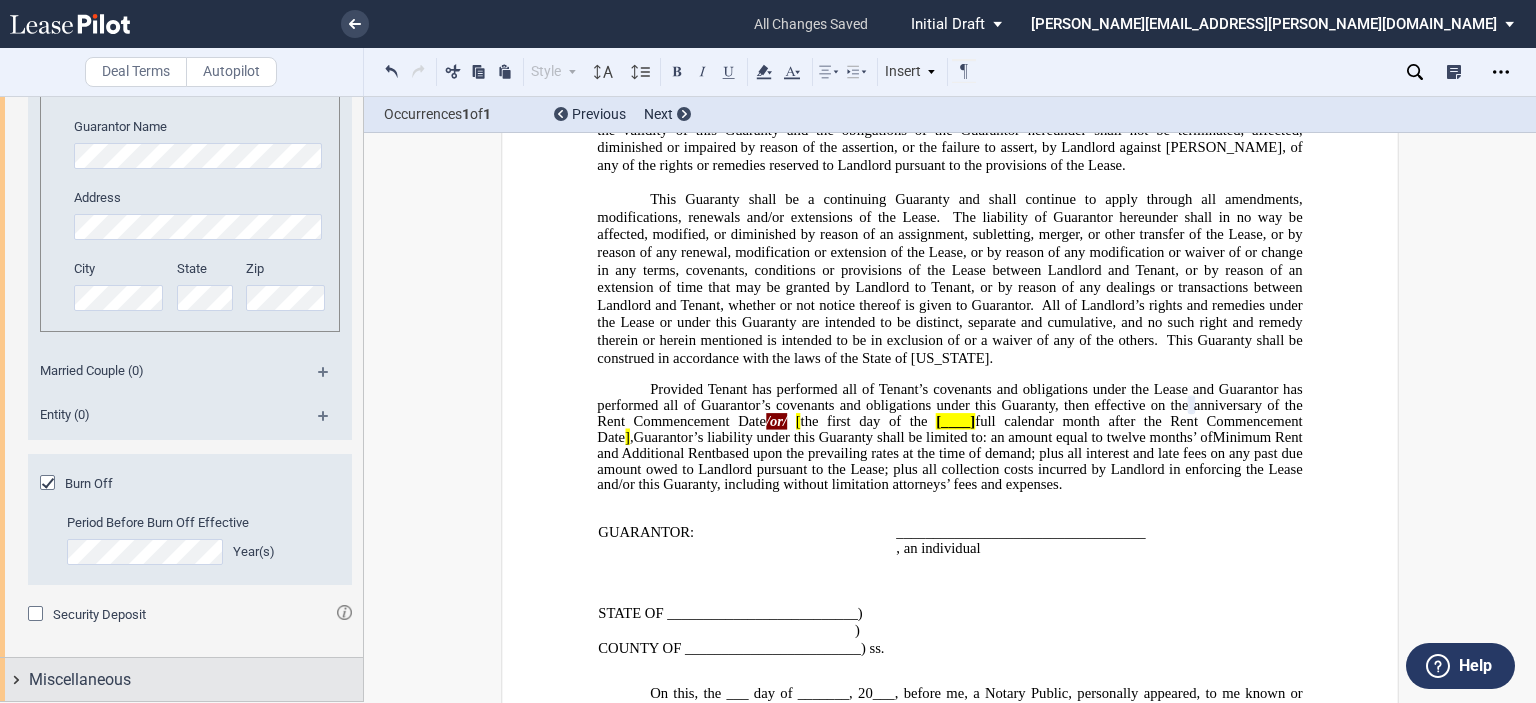 click on "Miscellaneous" at bounding box center [80, 680] 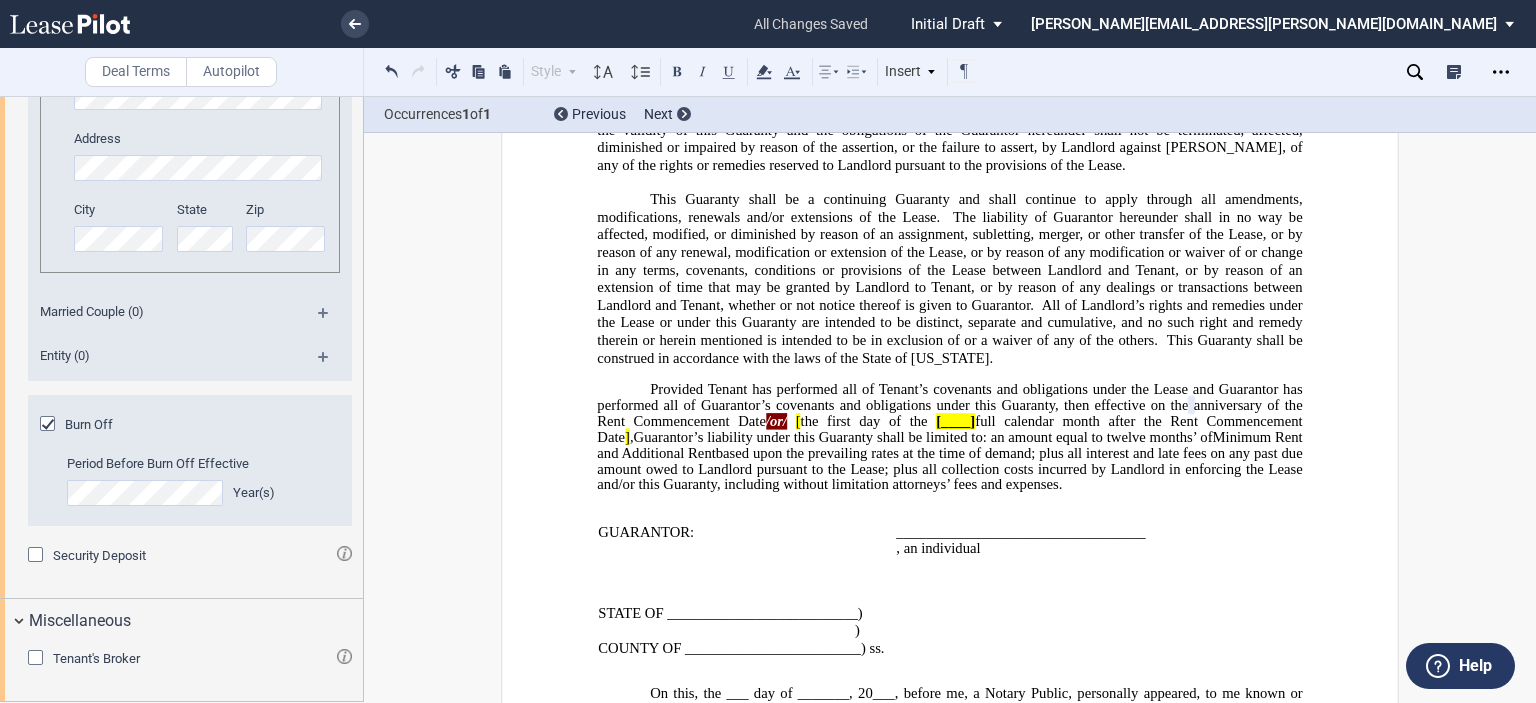 scroll, scrollTop: 4484, scrollLeft: 0, axis: vertical 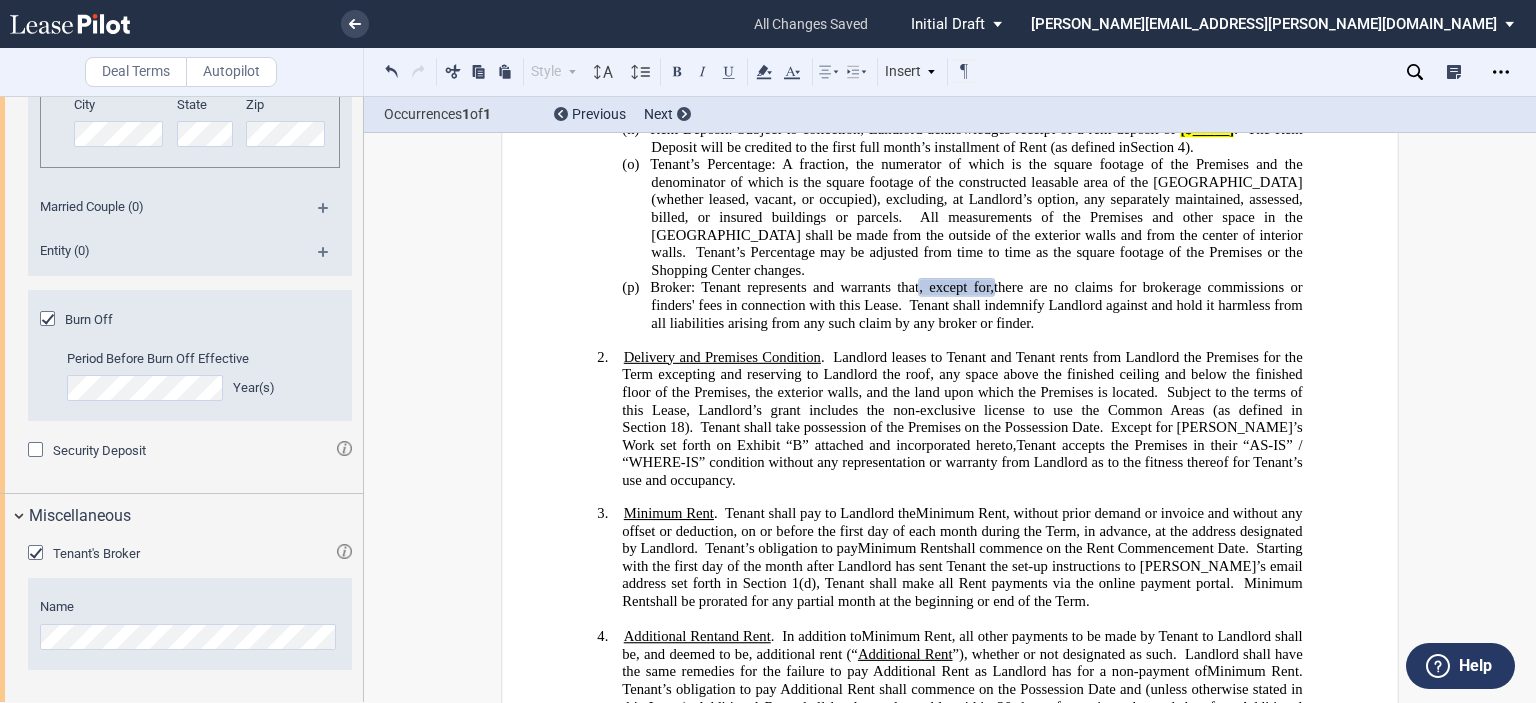 click on "﻿
LEASE AGREEMENT
﻿
This lease (the “ Lease ”) is made as of ______________  (the “ Effective Date ”) by and between  VILLAGE PLAZA LLC ,  a   [US_STATE]   limited liability company  (“ Landlord ”), and  ﻿ ﻿ ,   ﻿ ﻿   ﻿ ﻿   ﻿ ﻿  an individual , (“ Tenant ”).
﻿
In consideration of the mutual covenants contained herein, and other good and valuable consideration, the receipt and sufficiency of which the parties acknowledge, Landlord and Tenant agree as follows:
!!SET_LEVEL_0!! !!LEASE_LEVEL_1!!
1.         Basic Lease Provisions .    Wherever used in this Lease, the following terms shall have the meanings indicated, and where appropriate, constitute definitions of the same.
!!SET_LEVEL_1!! !!LEASE_LEVEL_2!!
(a)        Shopping Center:  [GEOGRAPHIC_DATA] ,  [STREET_ADDRESS][PERSON_NAME] ," at bounding box center [950, 7680] 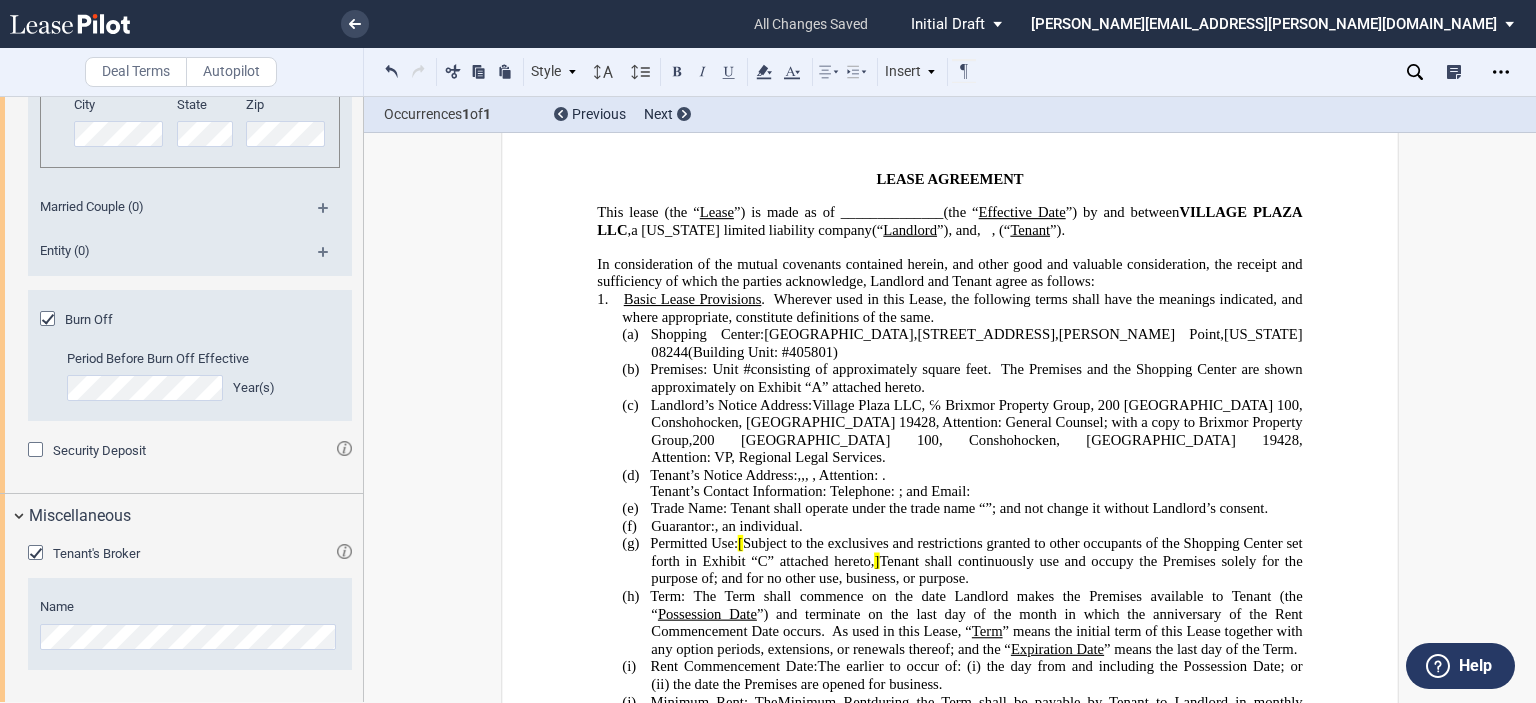 scroll, scrollTop: 0, scrollLeft: 0, axis: both 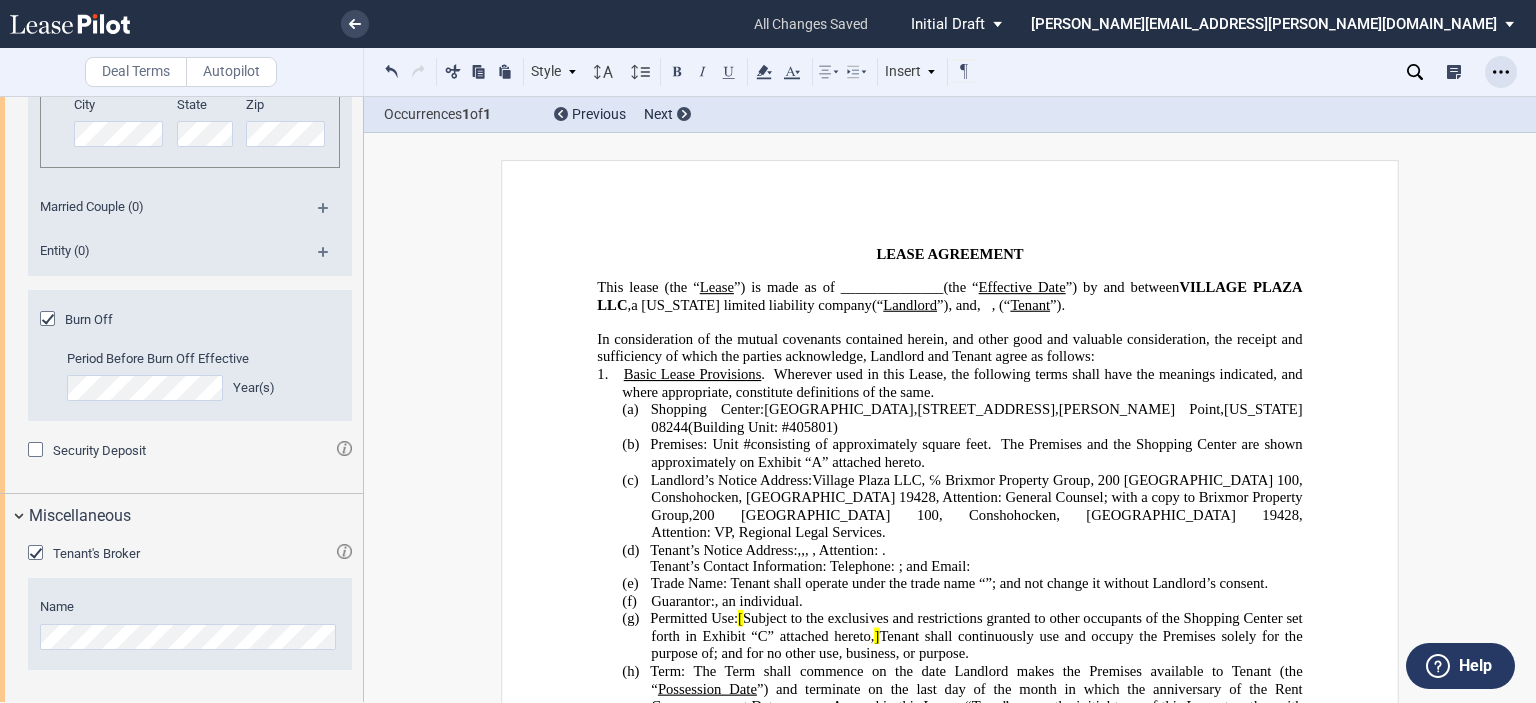 click 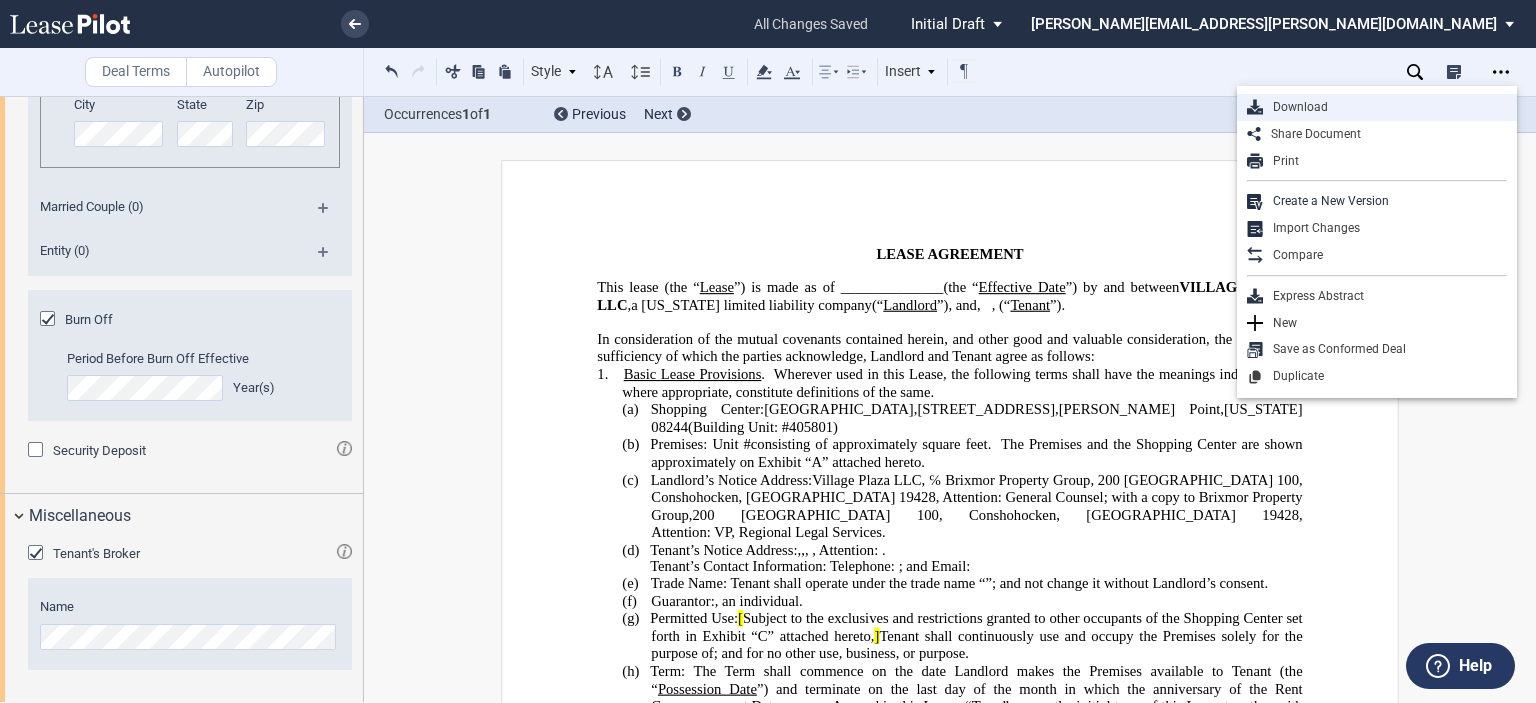click on "Download" at bounding box center [1385, 107] 